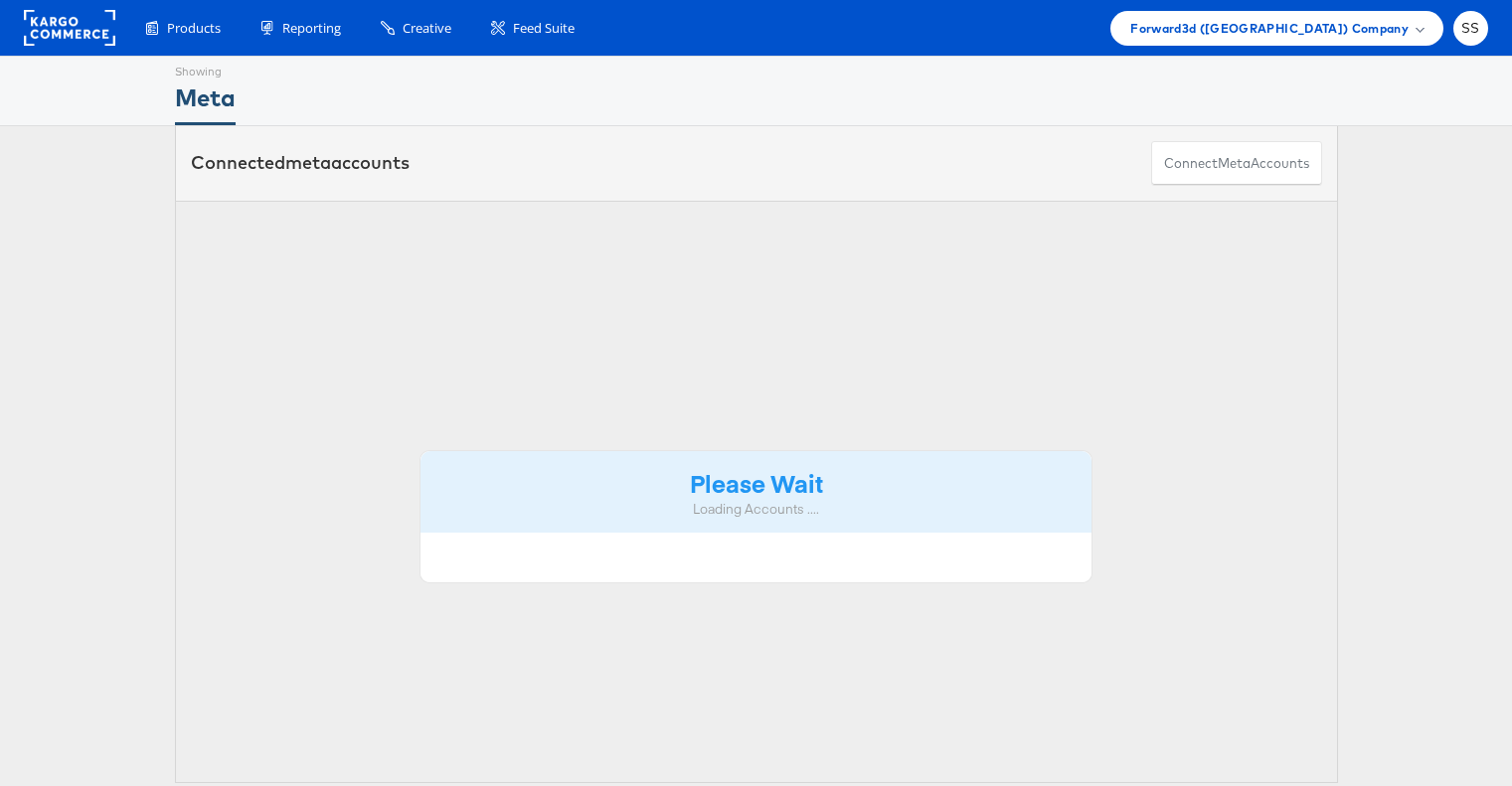 scroll, scrollTop: 0, scrollLeft: 0, axis: both 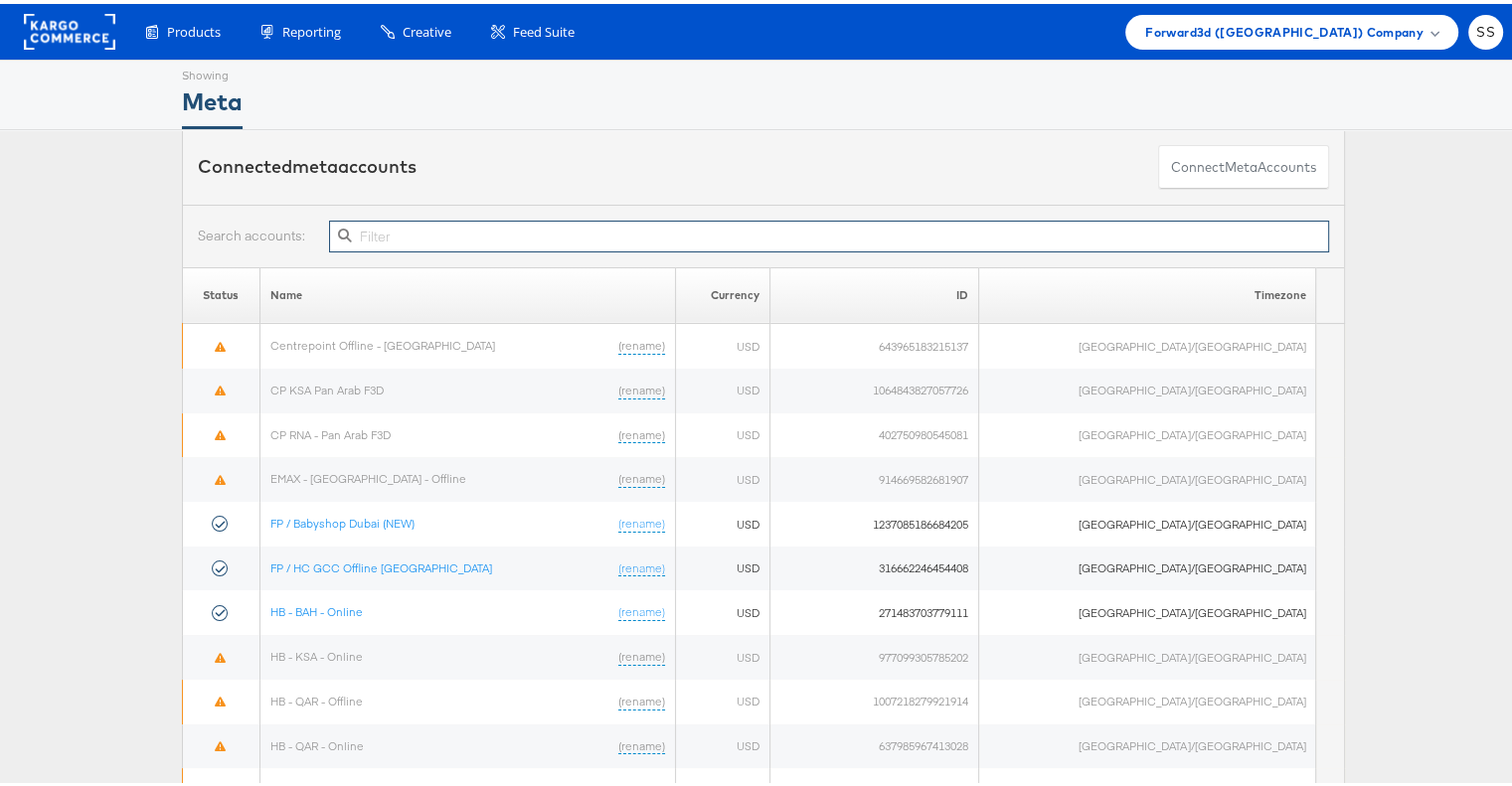 click at bounding box center [829, 233] 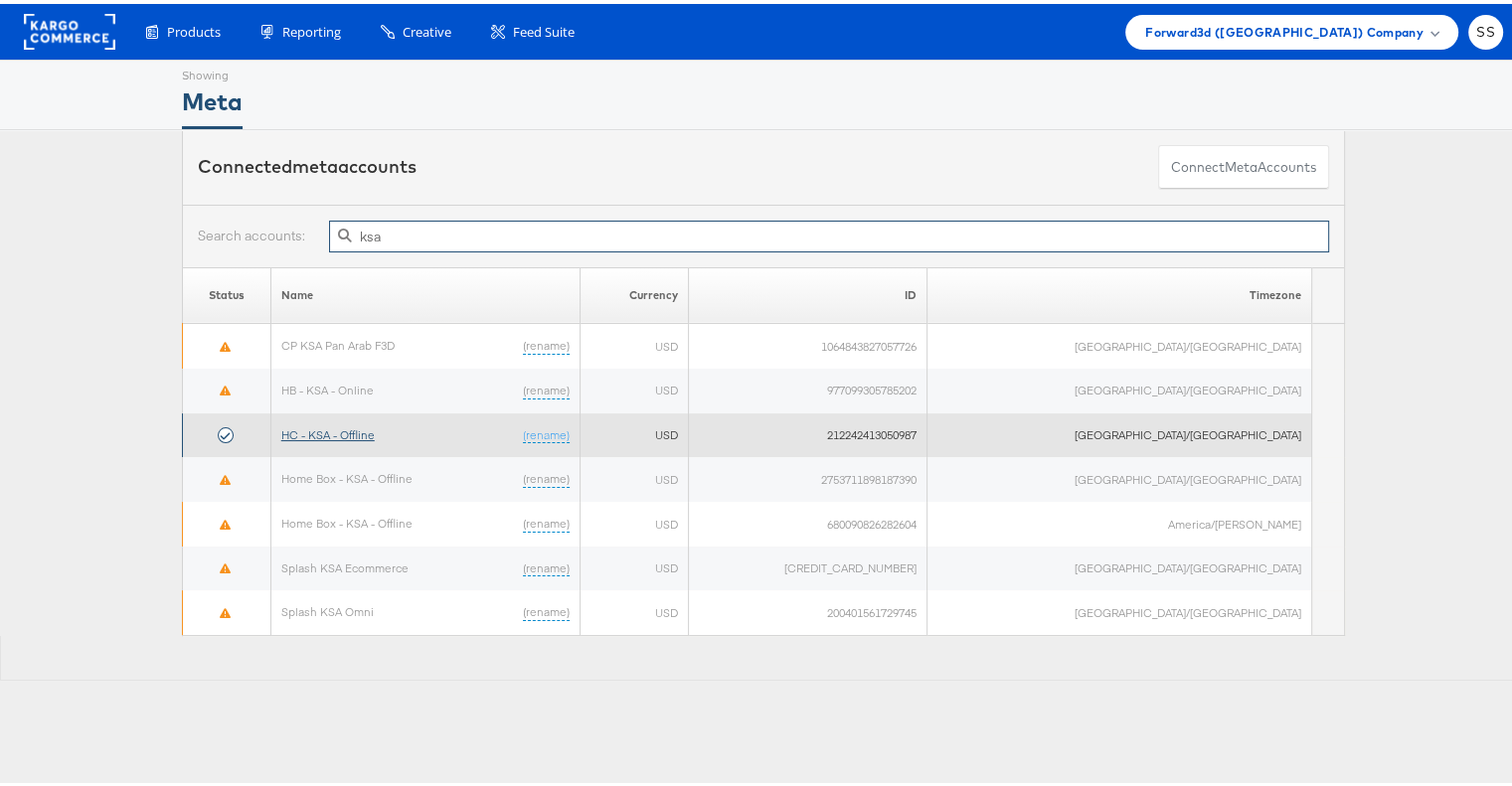 type on "ksa" 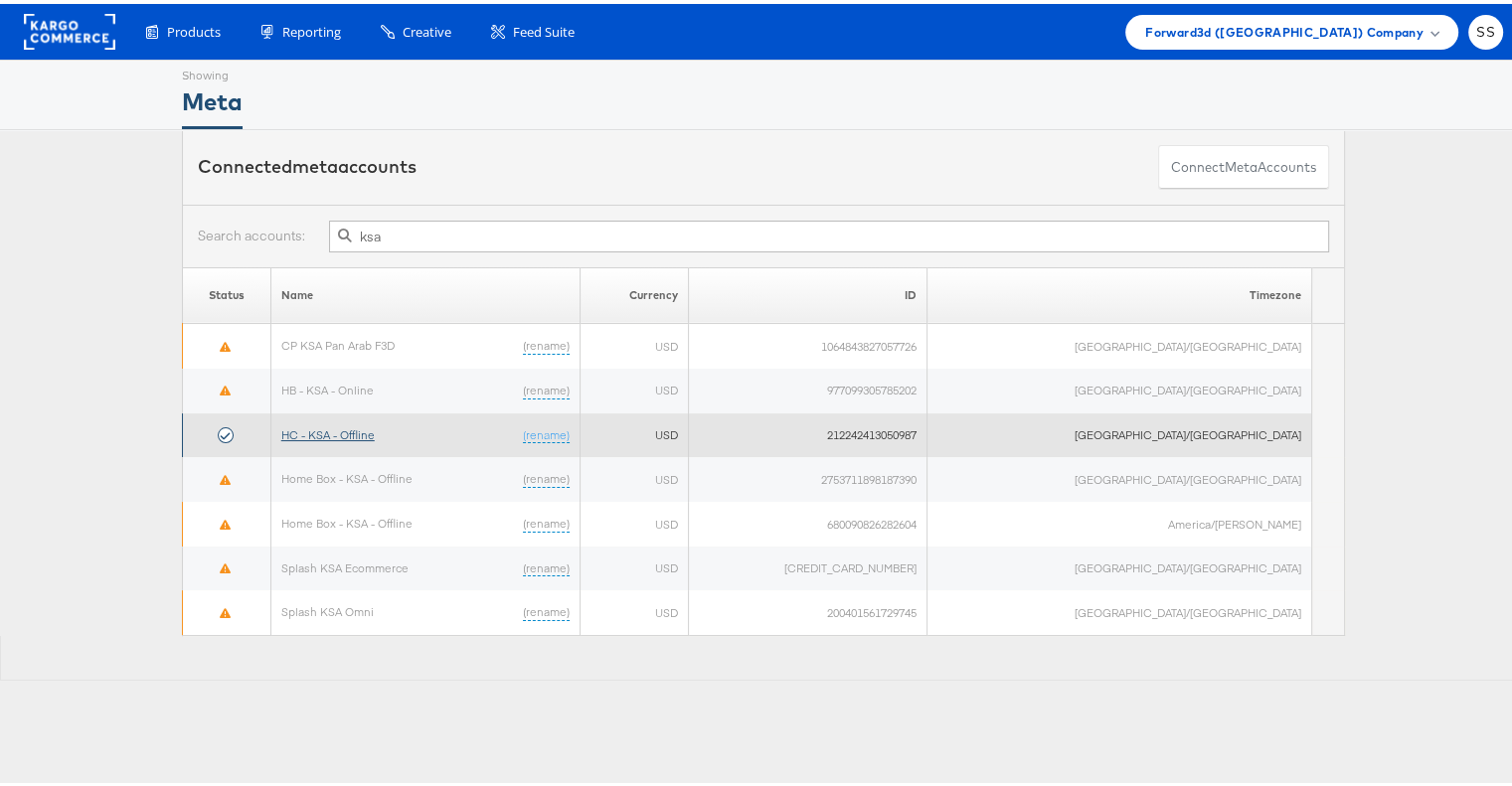 click on "HC - KSA - Offline" at bounding box center [328, 430] 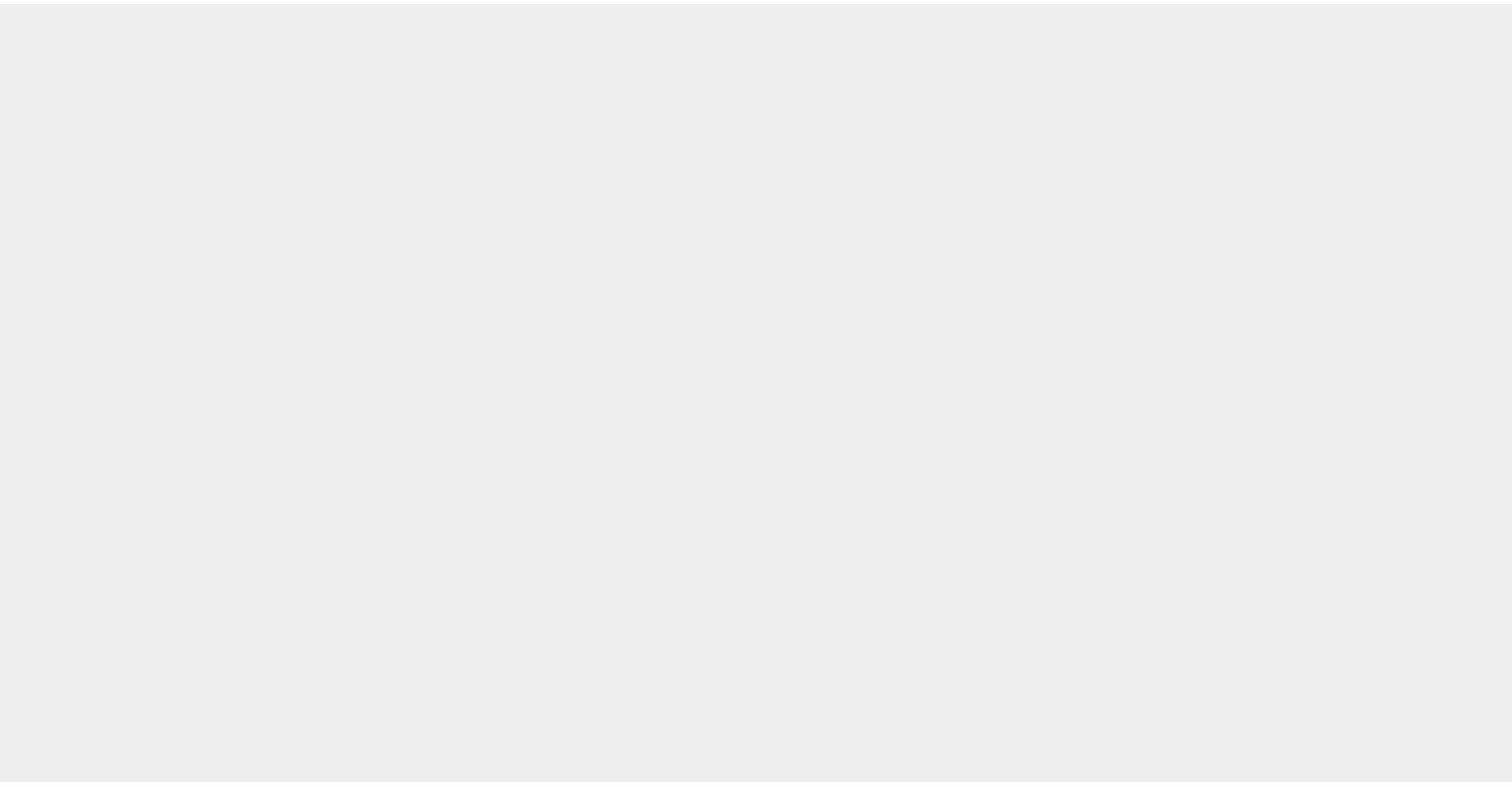 scroll, scrollTop: 0, scrollLeft: 0, axis: both 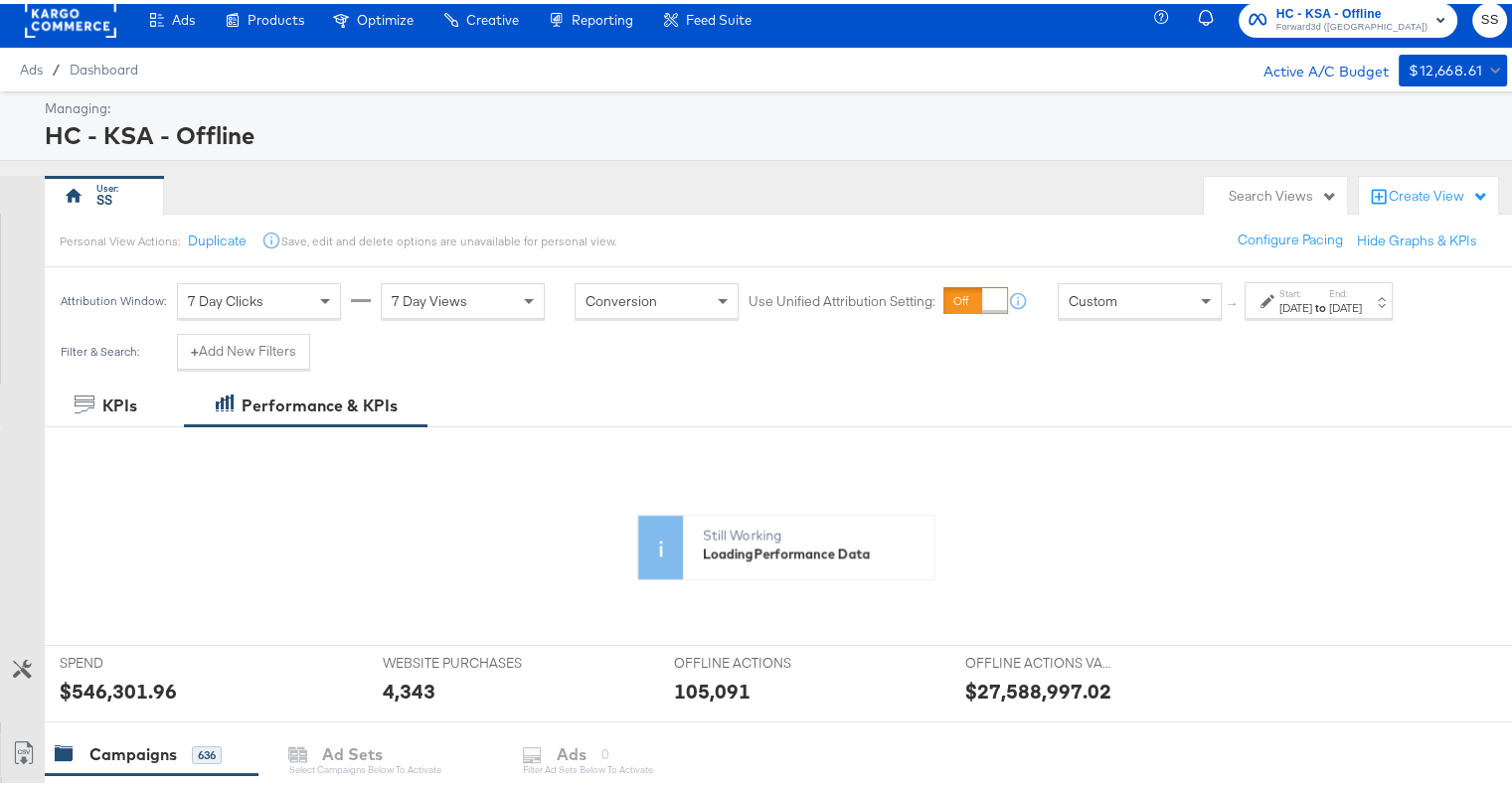 click on "[DATE]" at bounding box center (1295, 304) 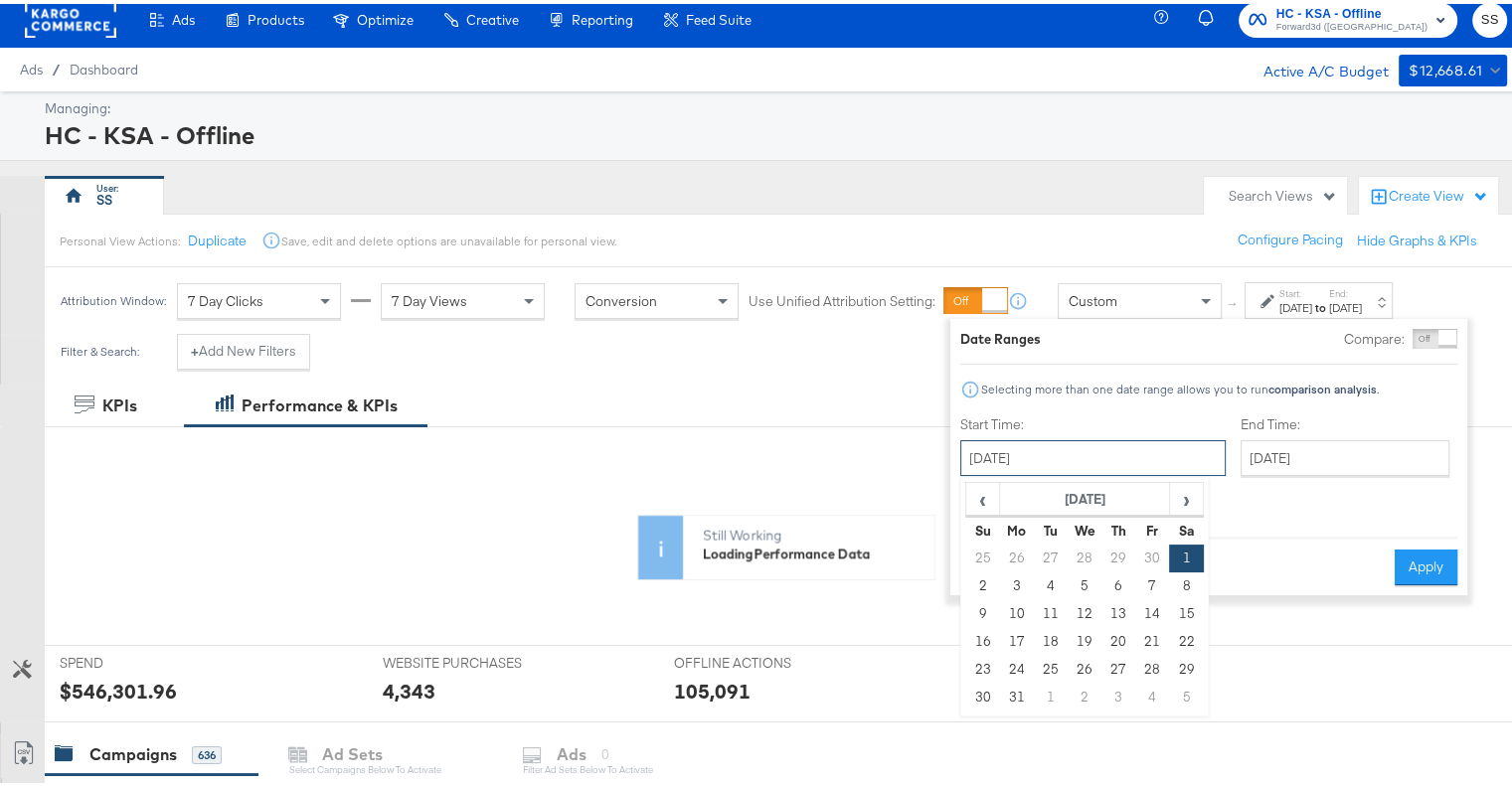click on "[DATE]" at bounding box center [1092, 454] 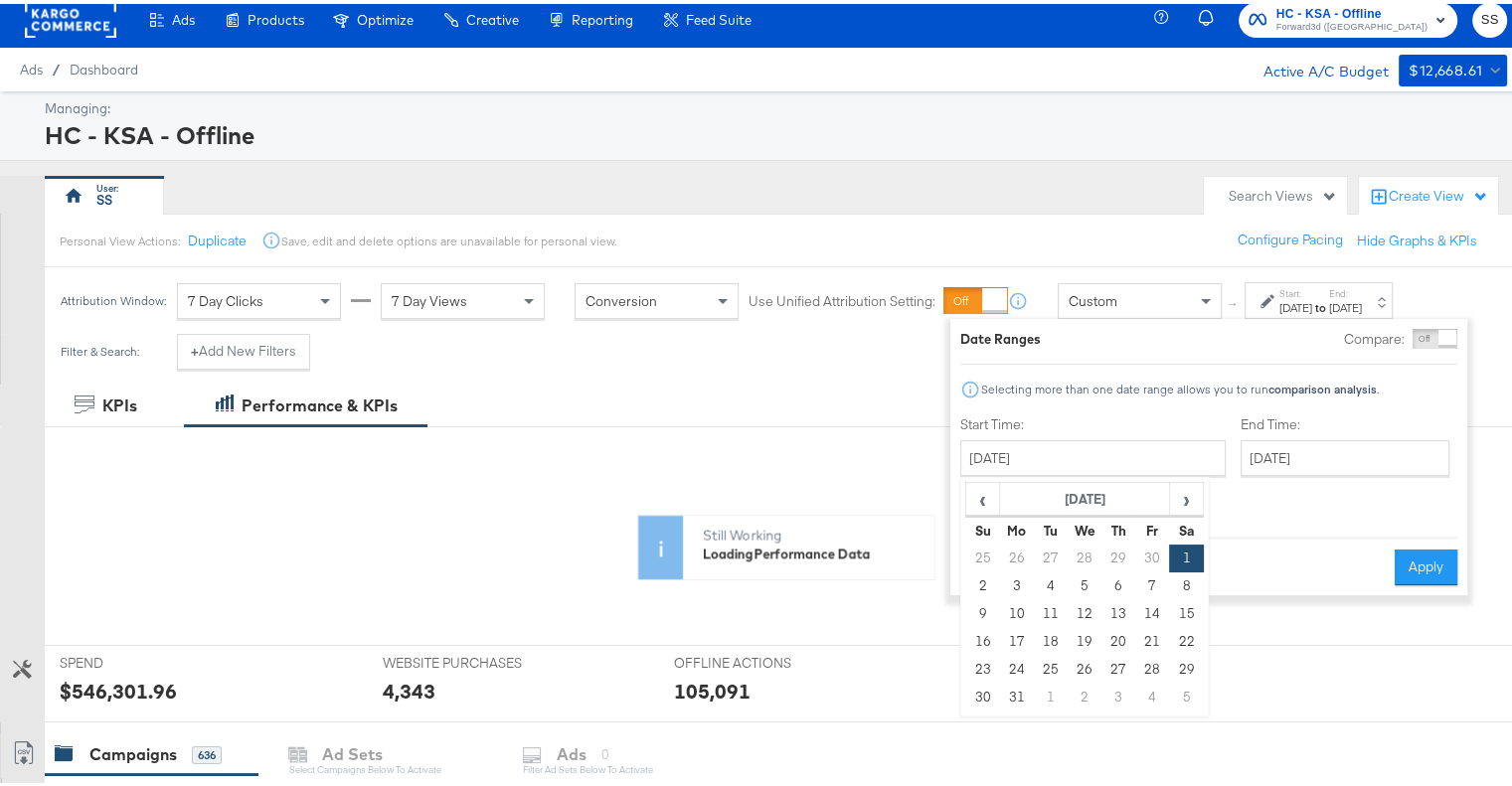 click on "[DATE]" at bounding box center (1092, 454) 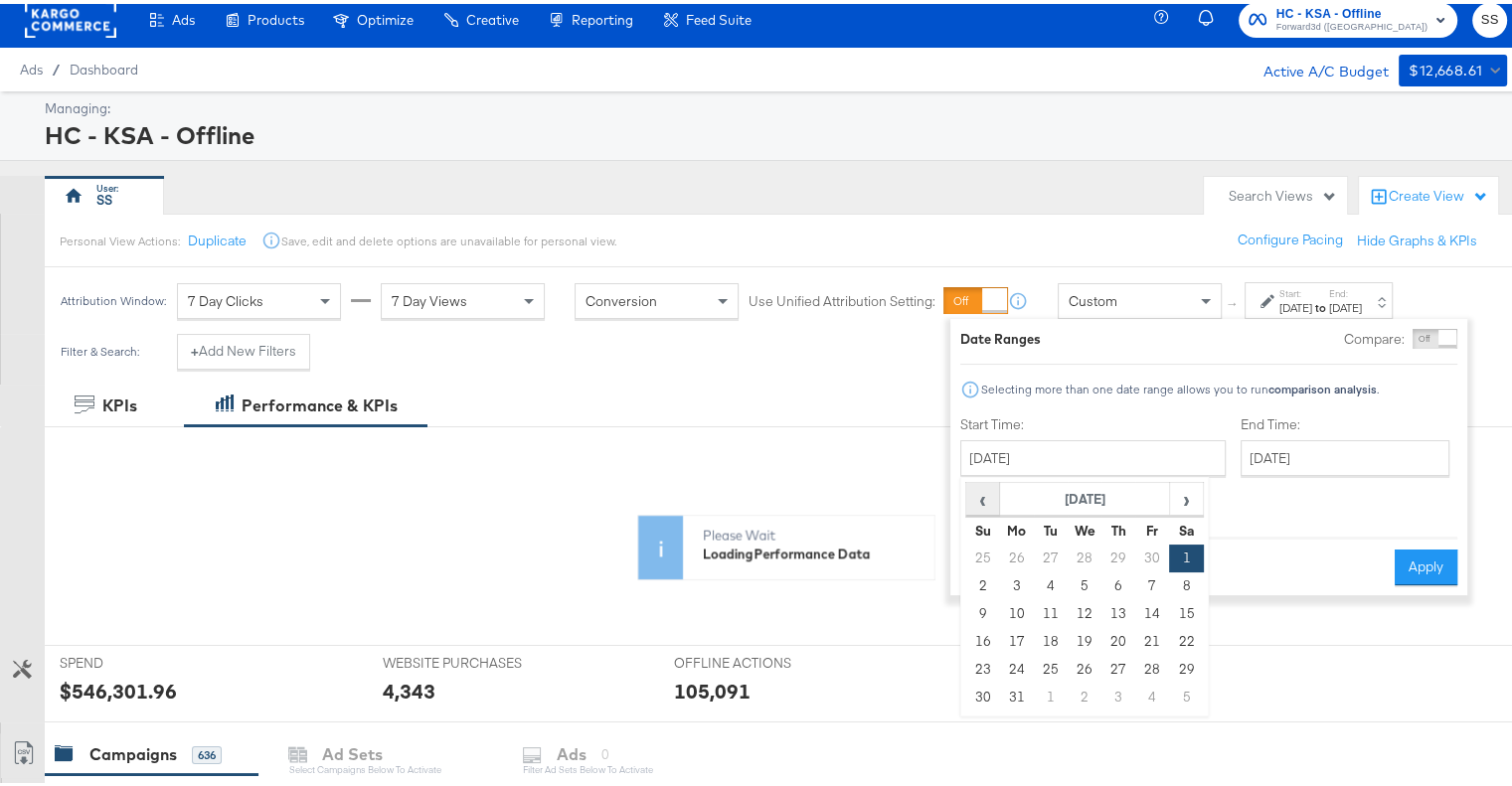 click on "‹" at bounding box center [982, 495] 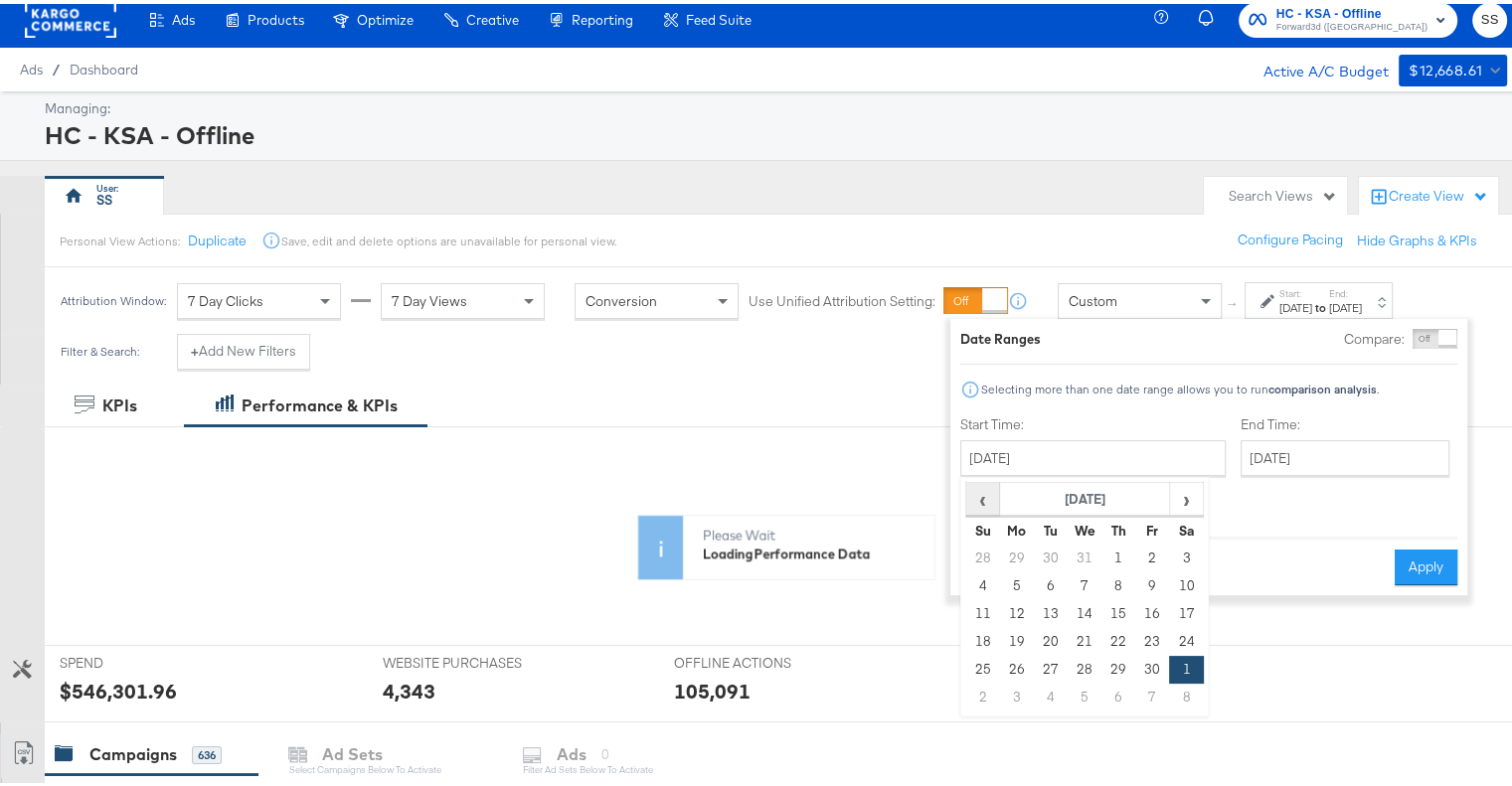 click on "‹" at bounding box center (982, 495) 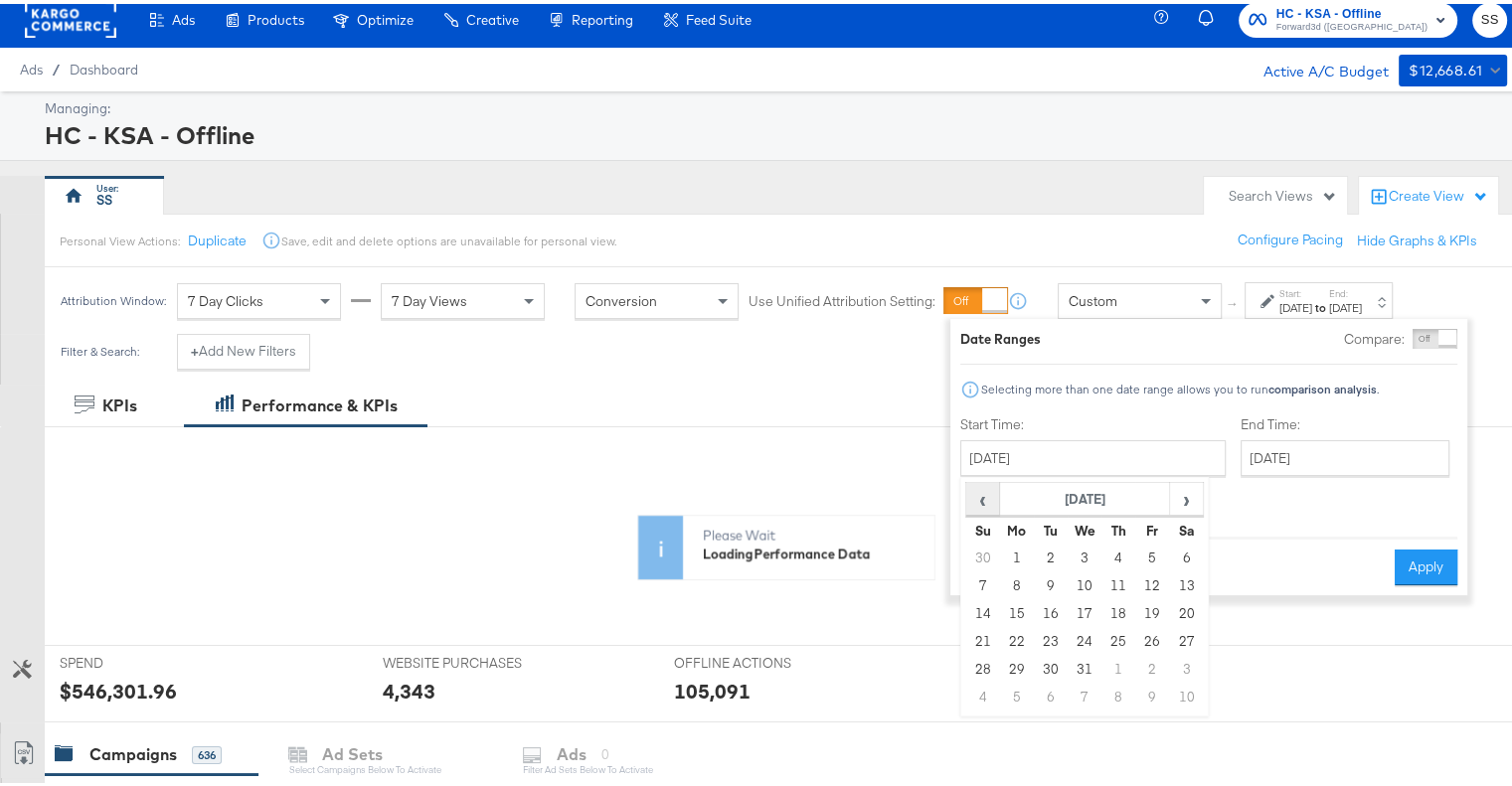 click on "‹" at bounding box center (982, 495) 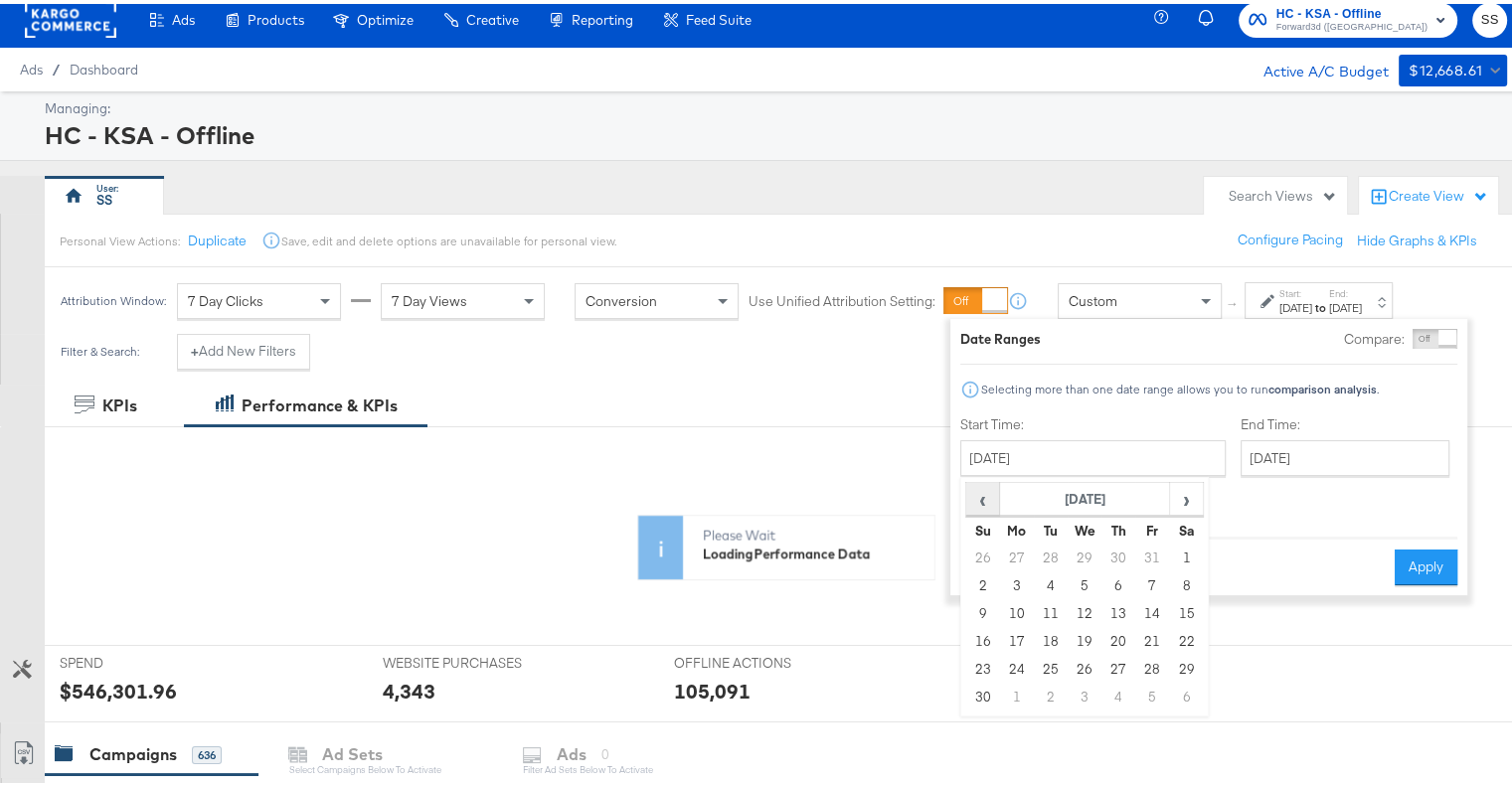click on "‹" at bounding box center [982, 495] 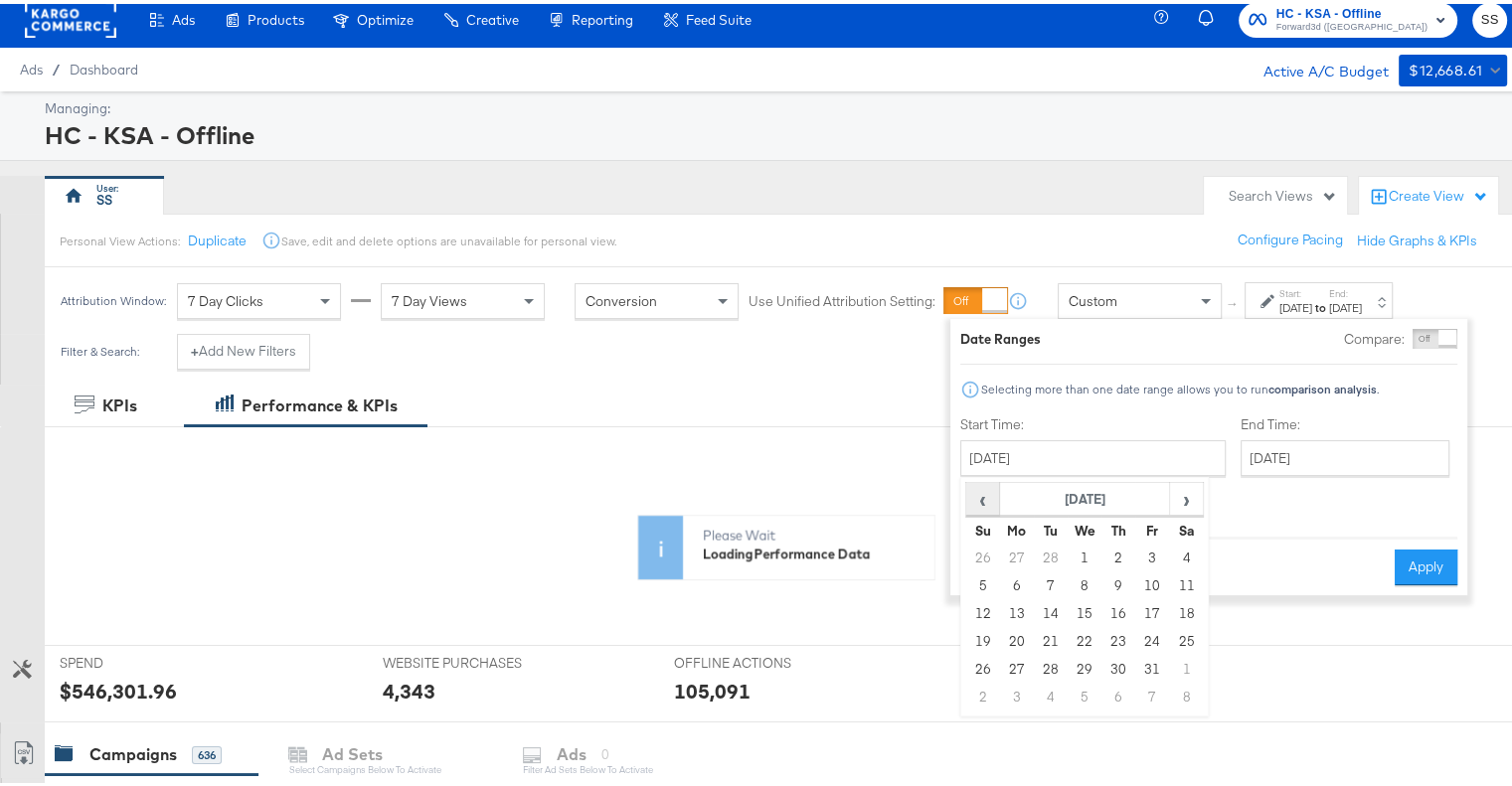 click on "‹" at bounding box center (982, 495) 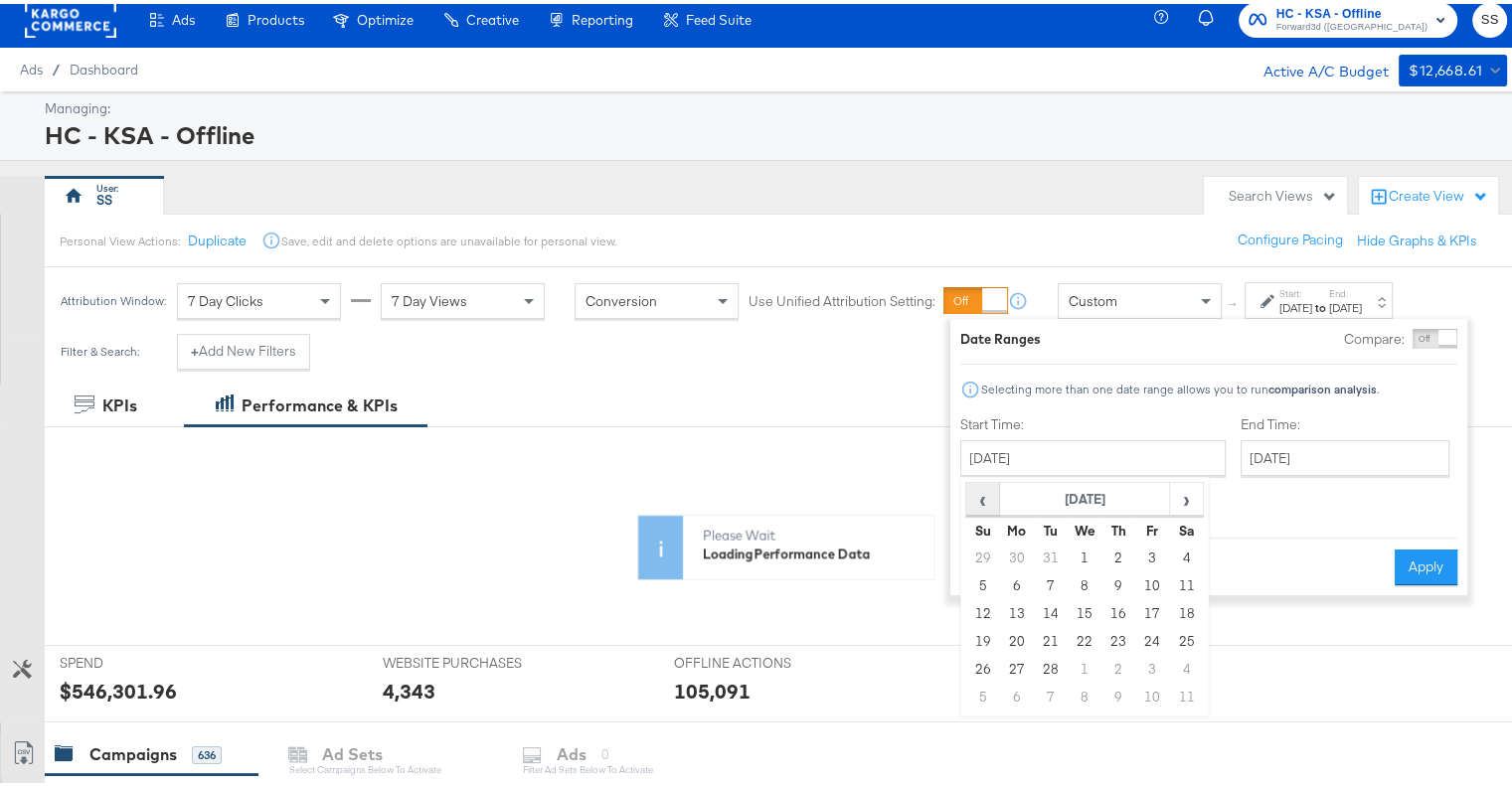 click on "‹" at bounding box center (982, 495) 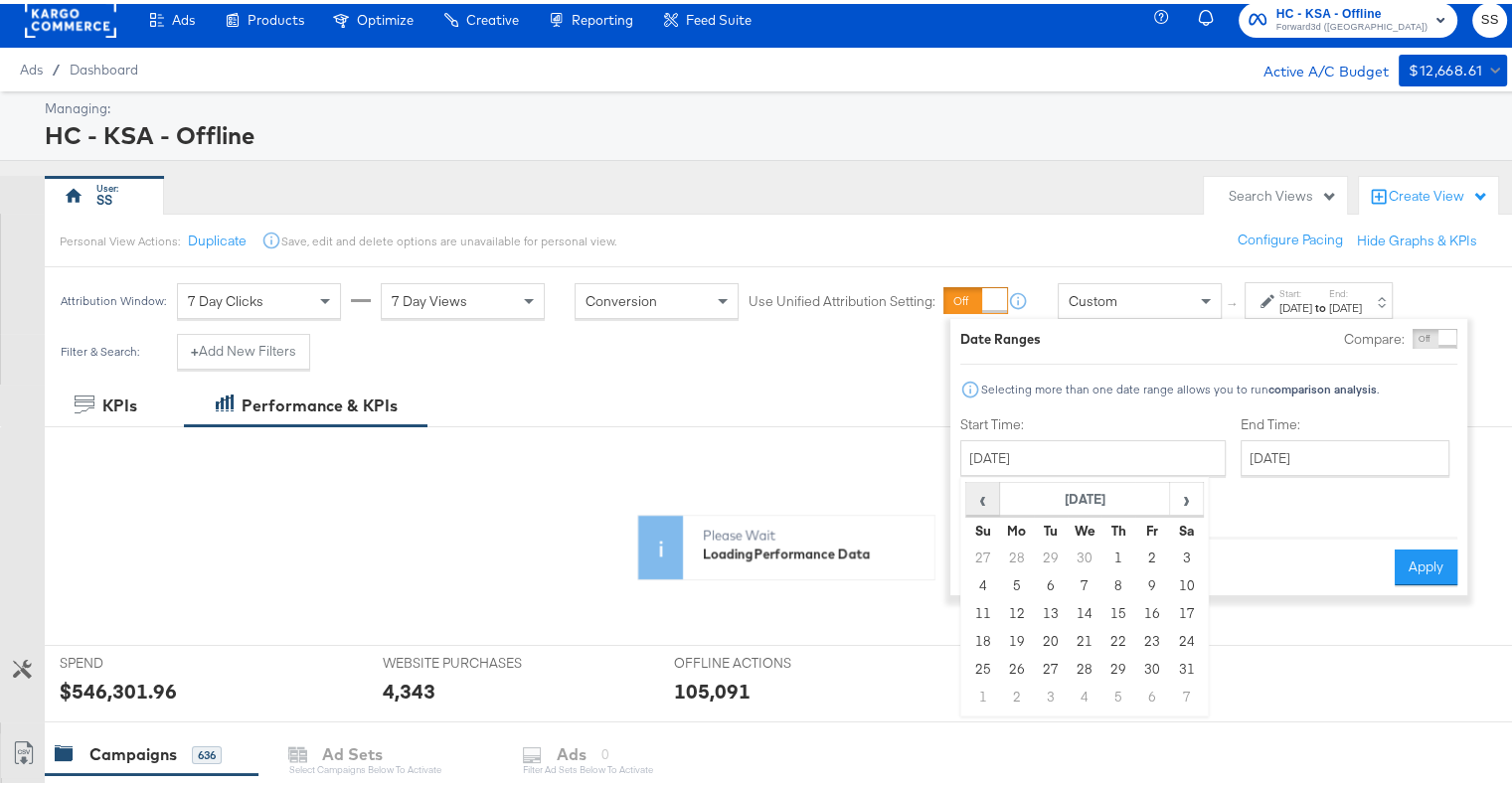 click on "‹" at bounding box center (982, 495) 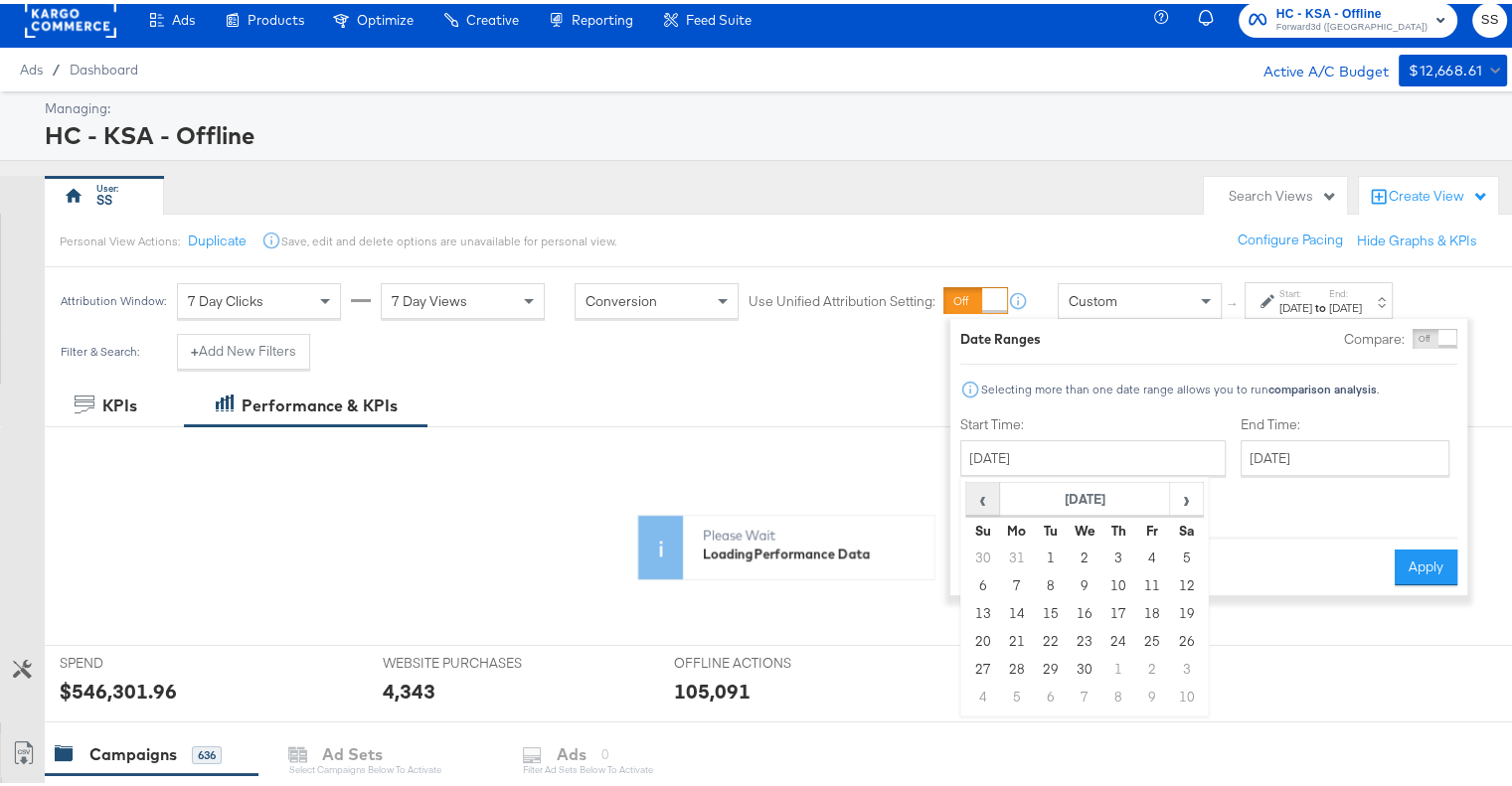 click on "‹" at bounding box center (982, 495) 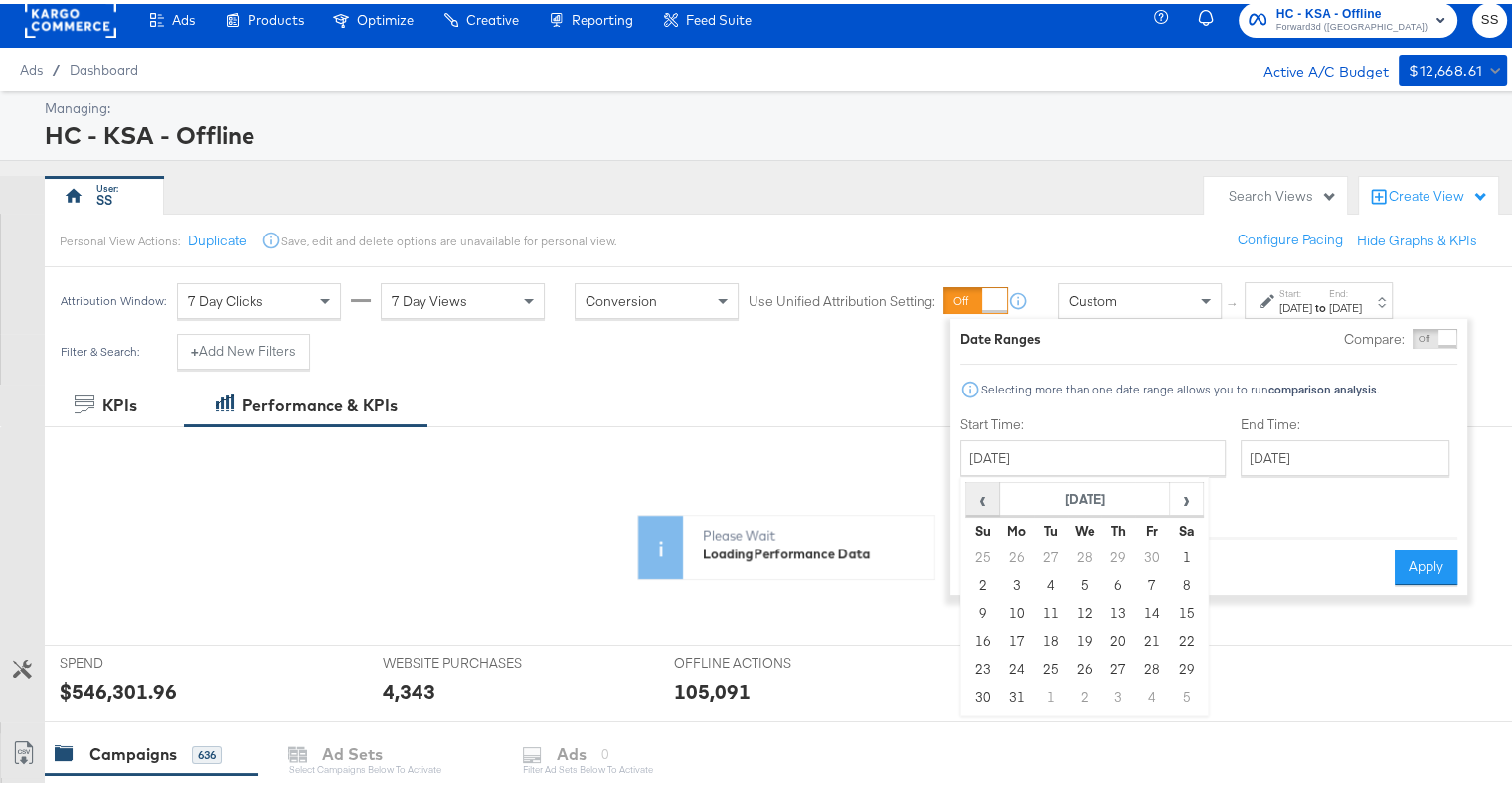 click on "‹" at bounding box center (982, 495) 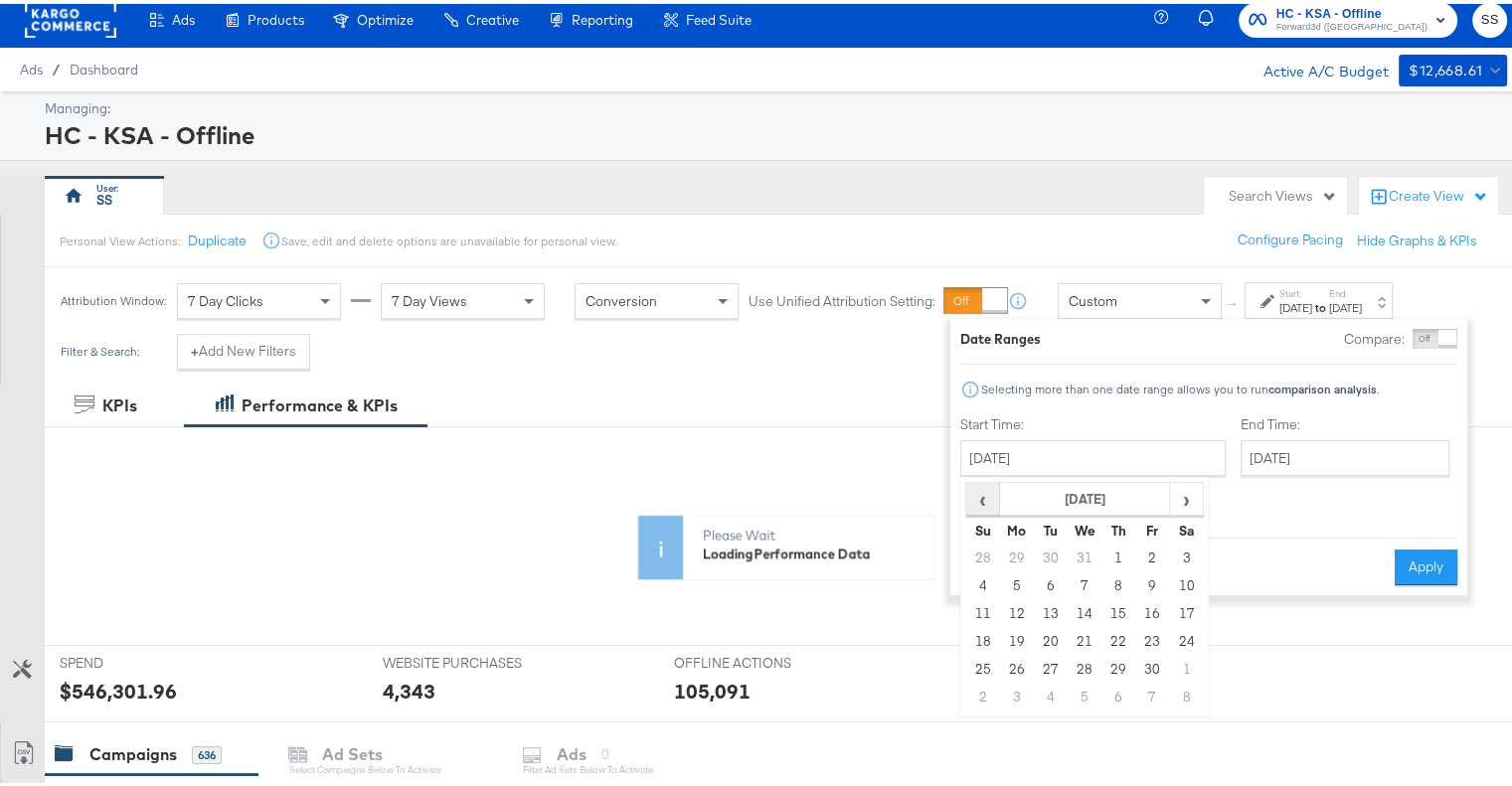 click on "‹" at bounding box center [982, 495] 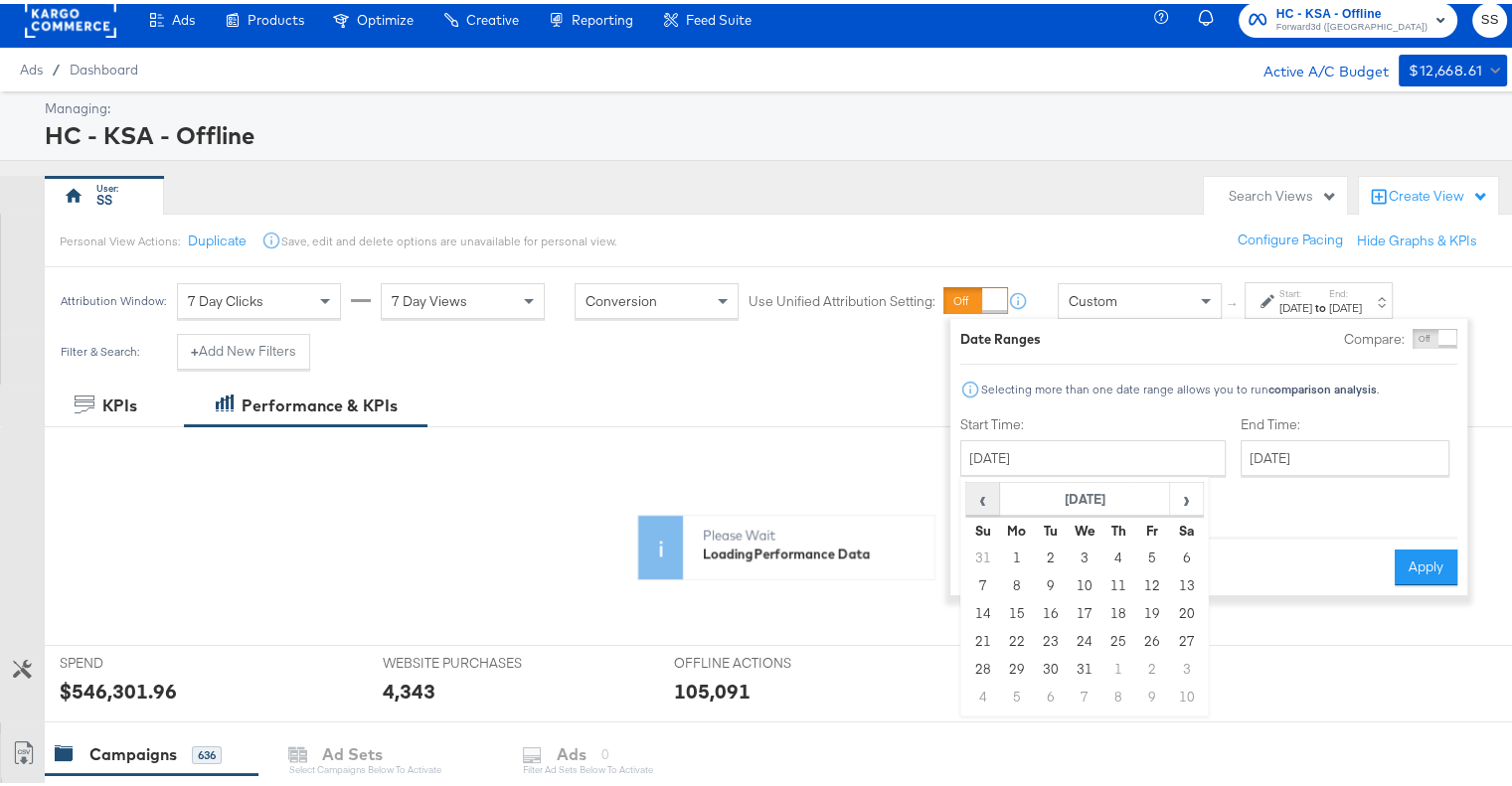 click on "‹" at bounding box center [982, 495] 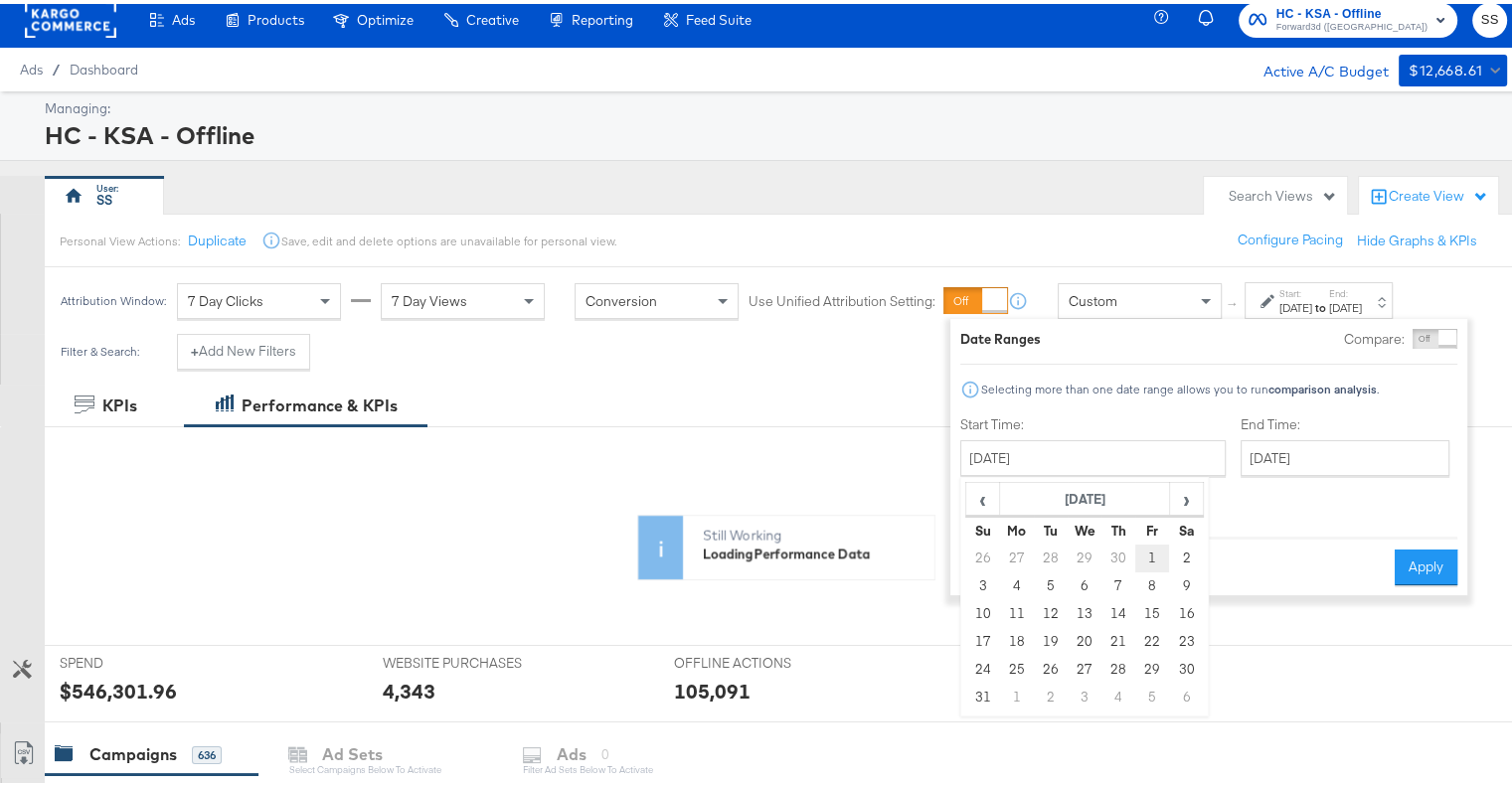 click on "1" at bounding box center [1152, 554] 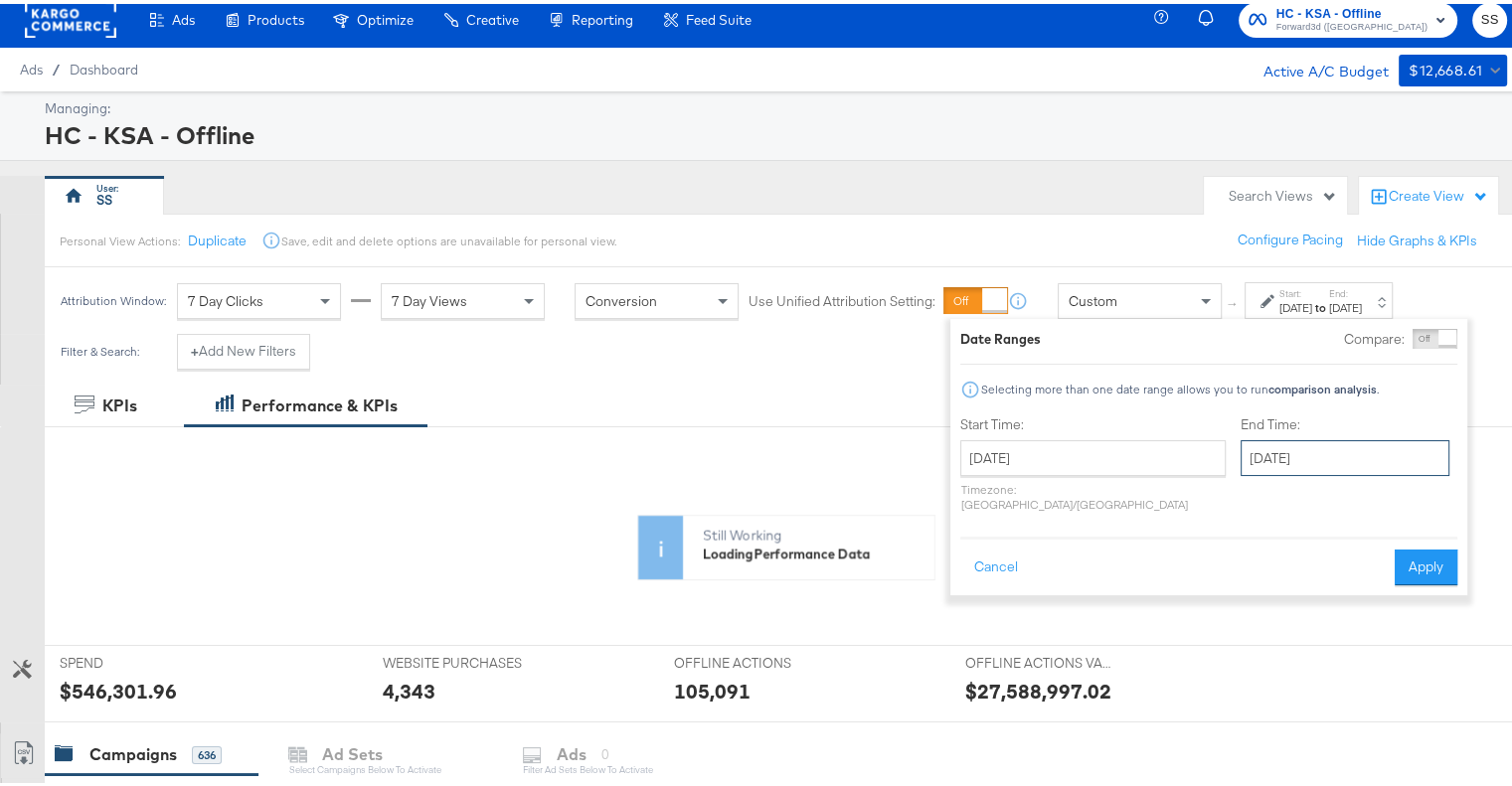 click on "[DATE]" at bounding box center [1345, 454] 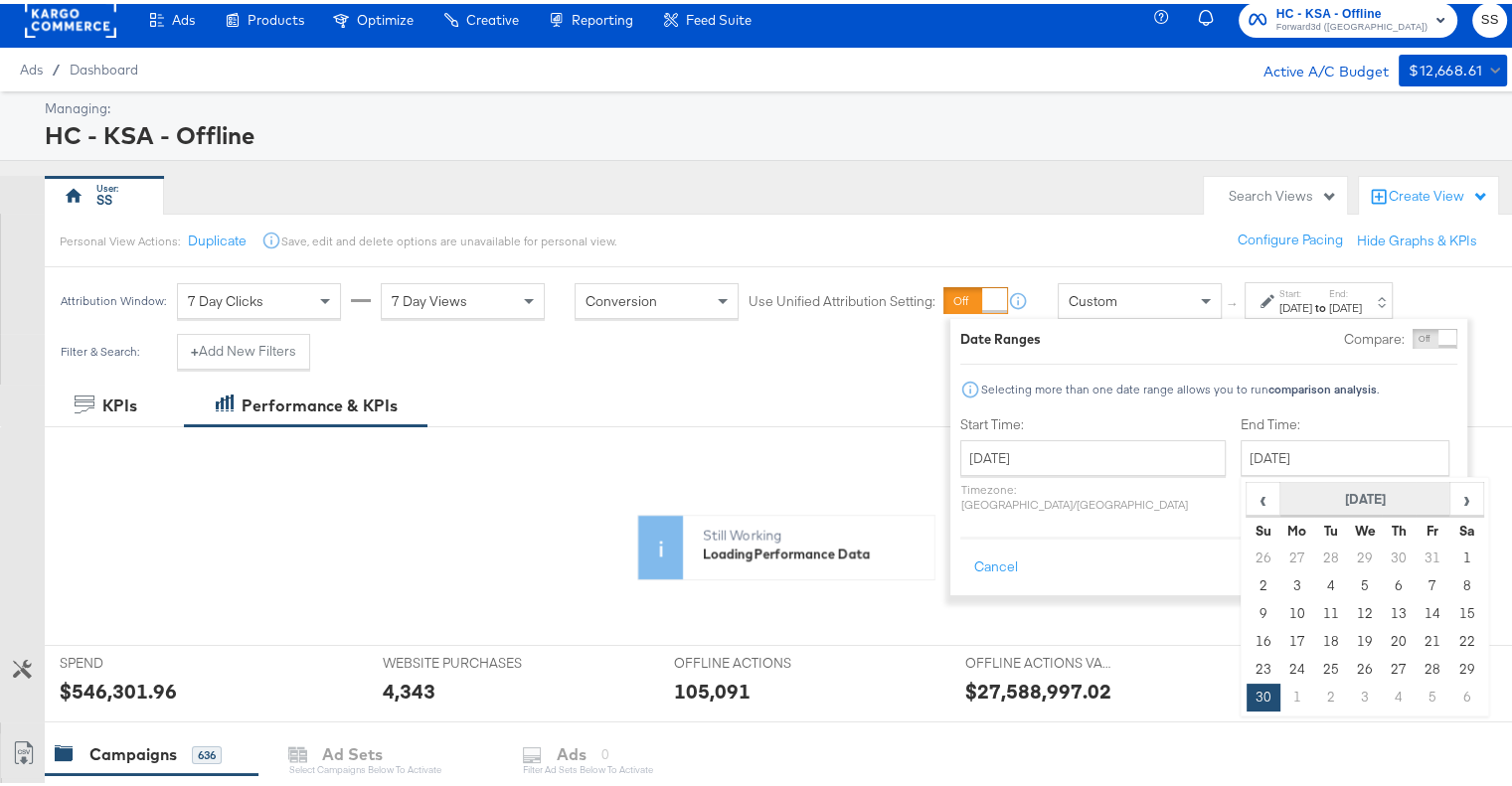 click on "[DATE]" at bounding box center (1365, 496) 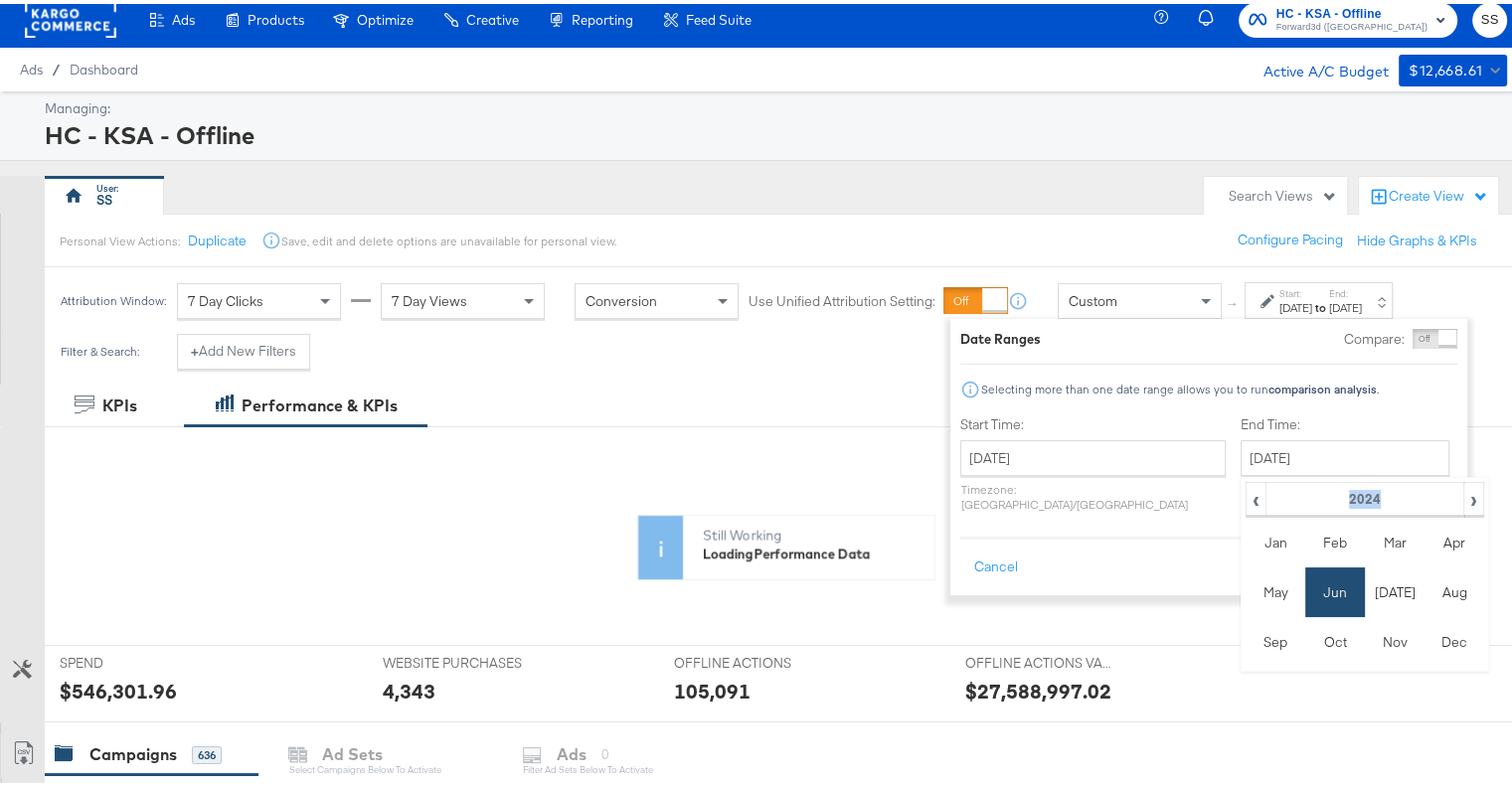 click on "2024" at bounding box center [1364, 496] 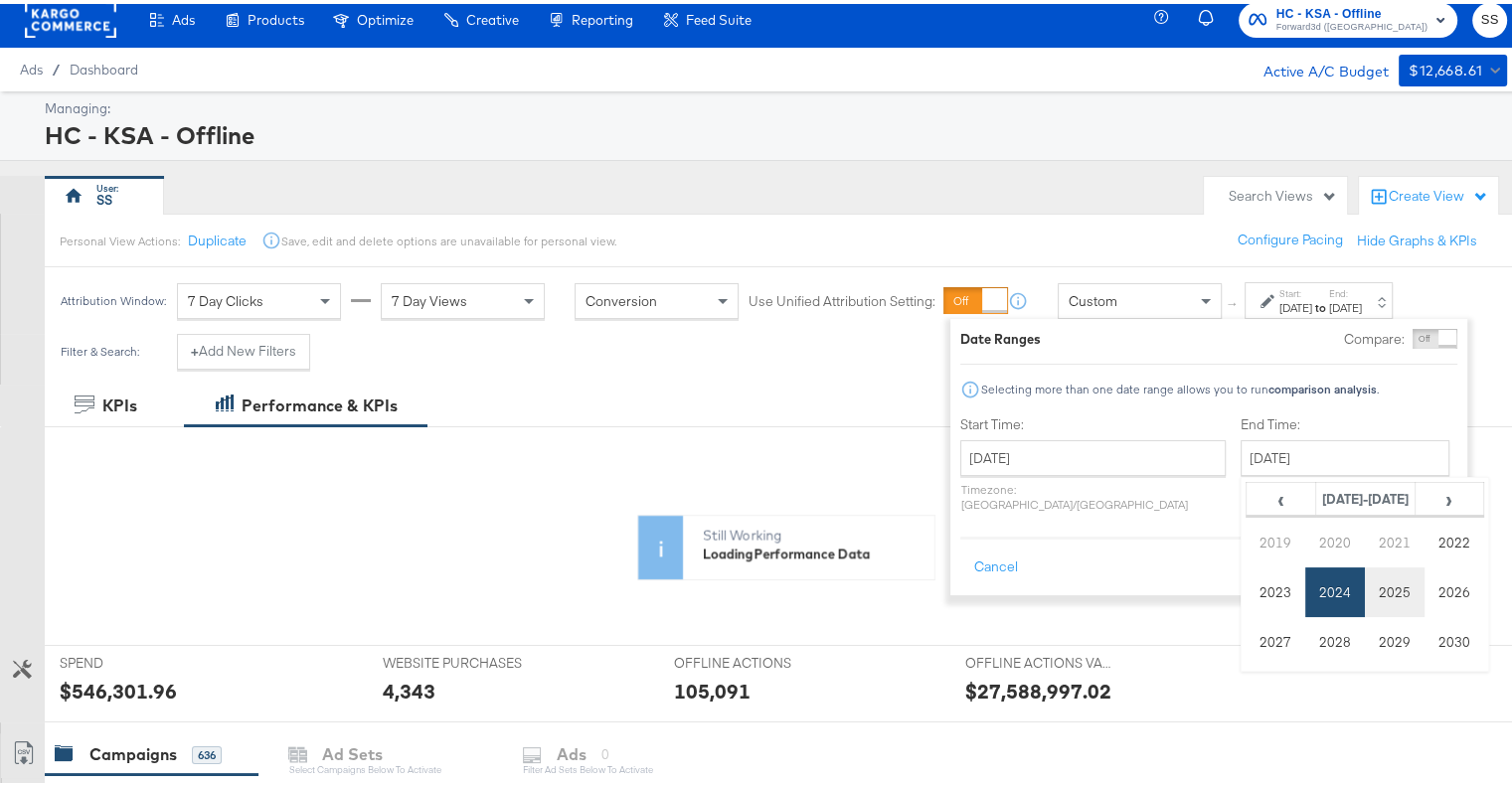 click on "2025" at bounding box center [1395, 588] 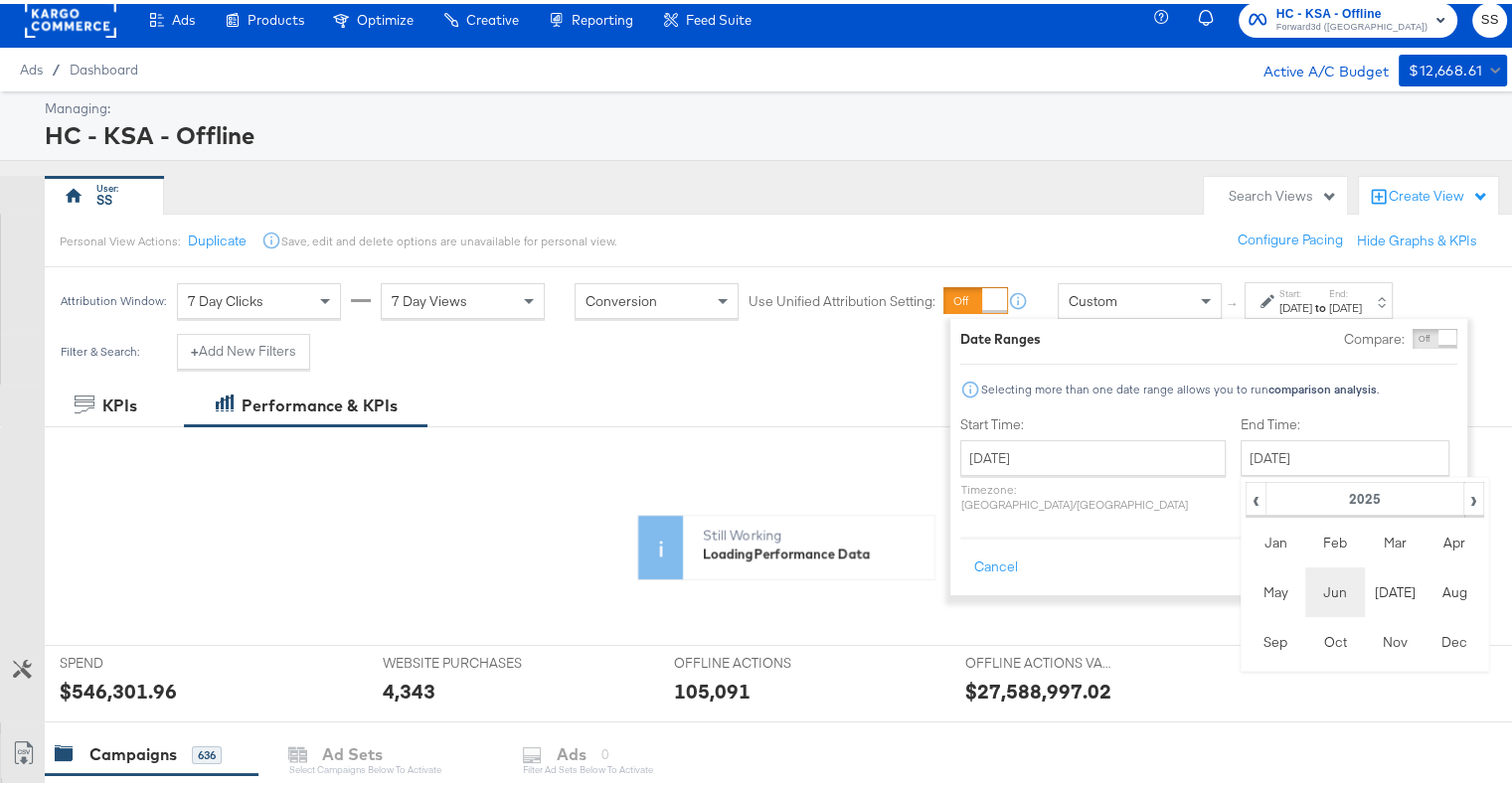 click on "Jun" at bounding box center (1335, 588) 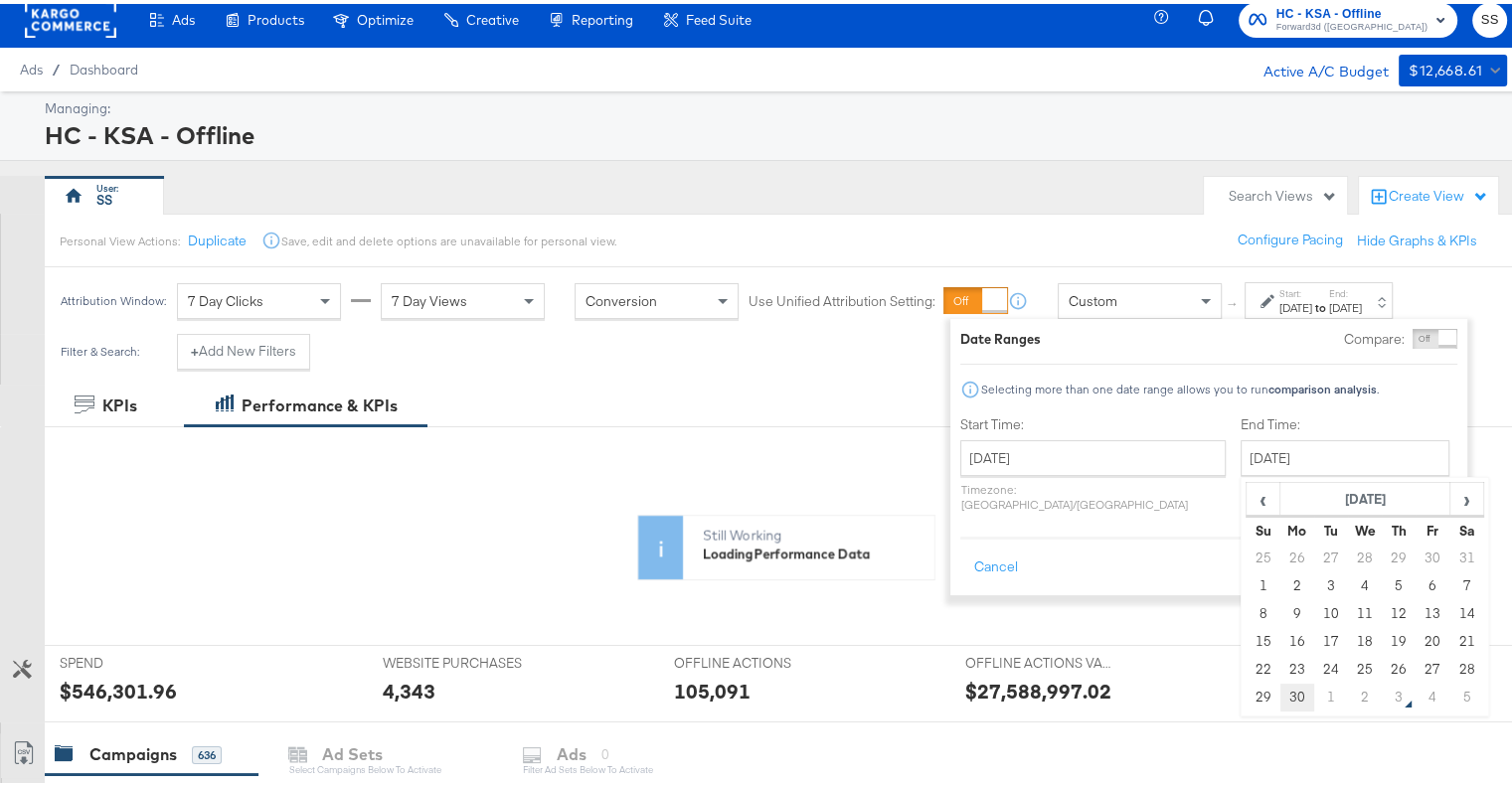 click on "30" at bounding box center (1297, 694) 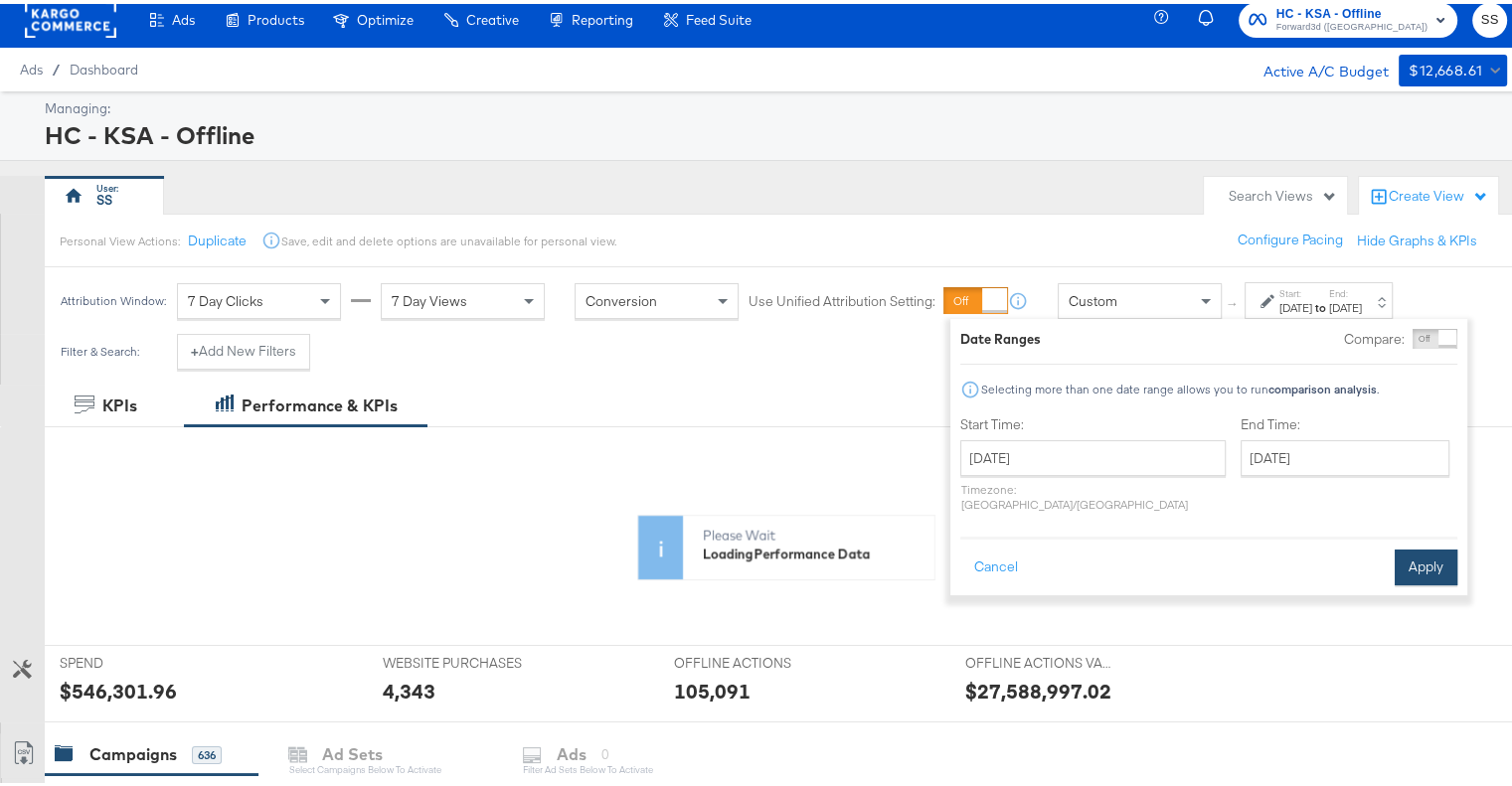 click on "Apply" at bounding box center (1426, 563) 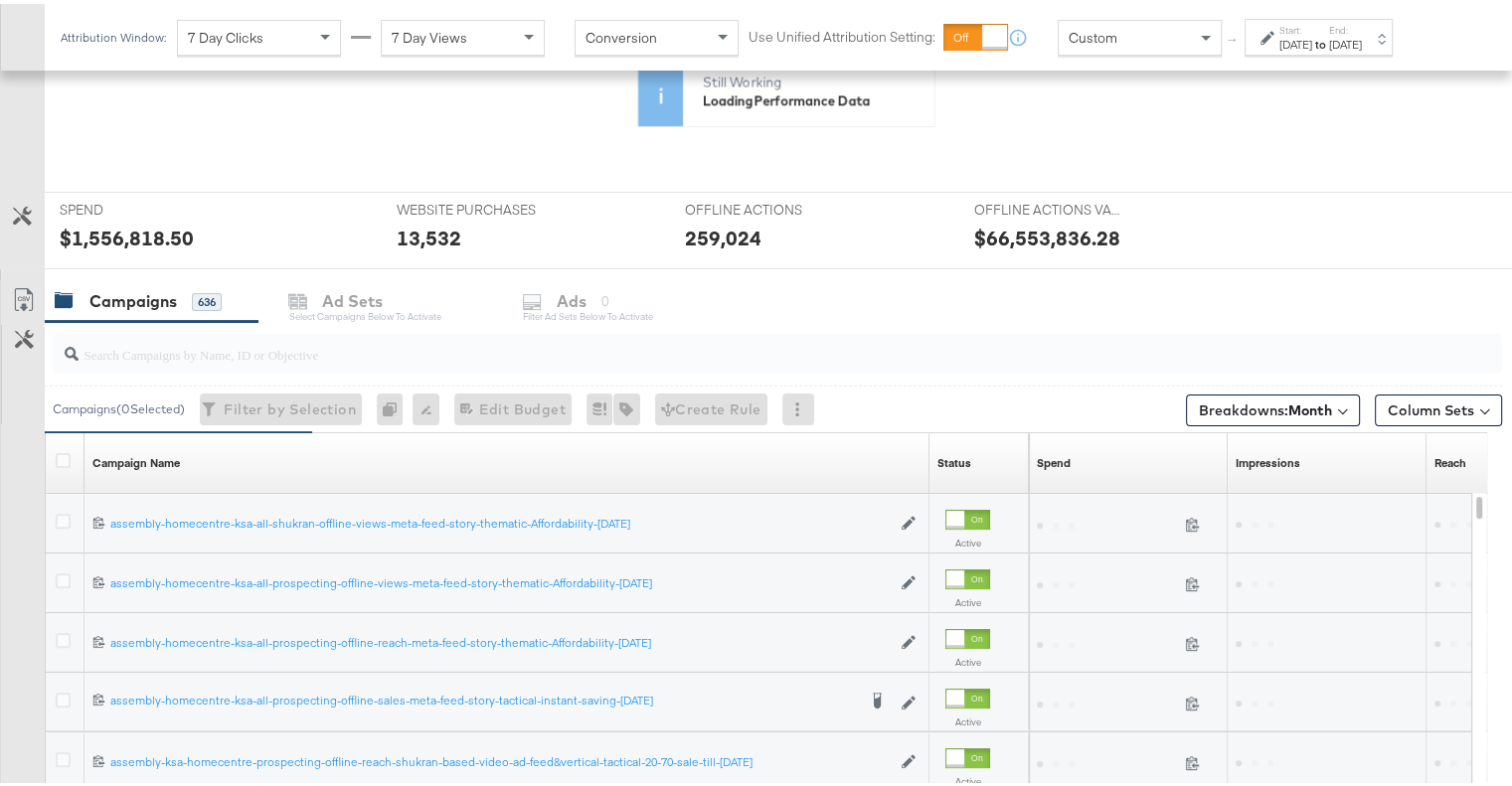 scroll, scrollTop: 465, scrollLeft: 0, axis: vertical 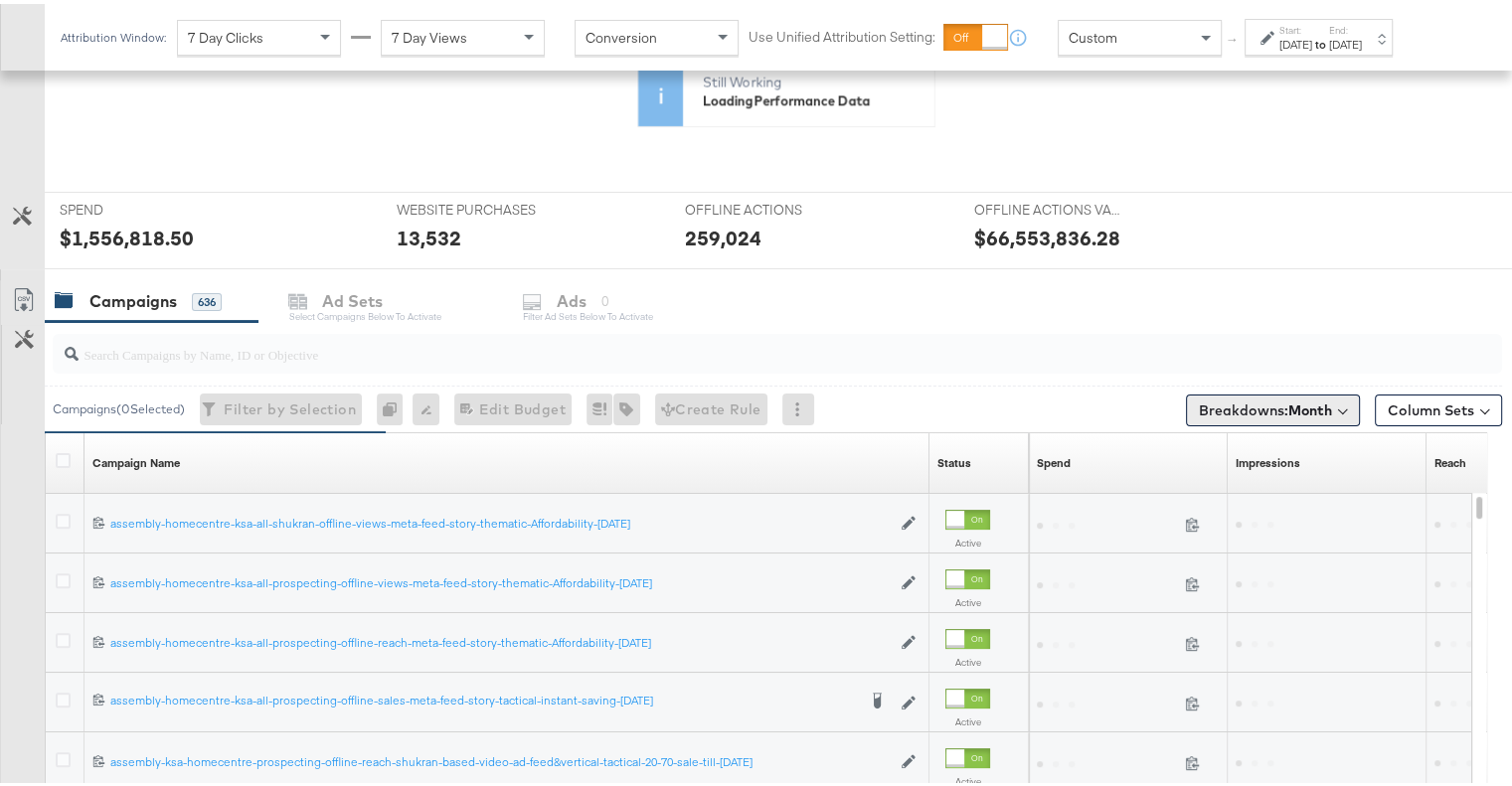 click on "Month" at bounding box center [1310, 406] 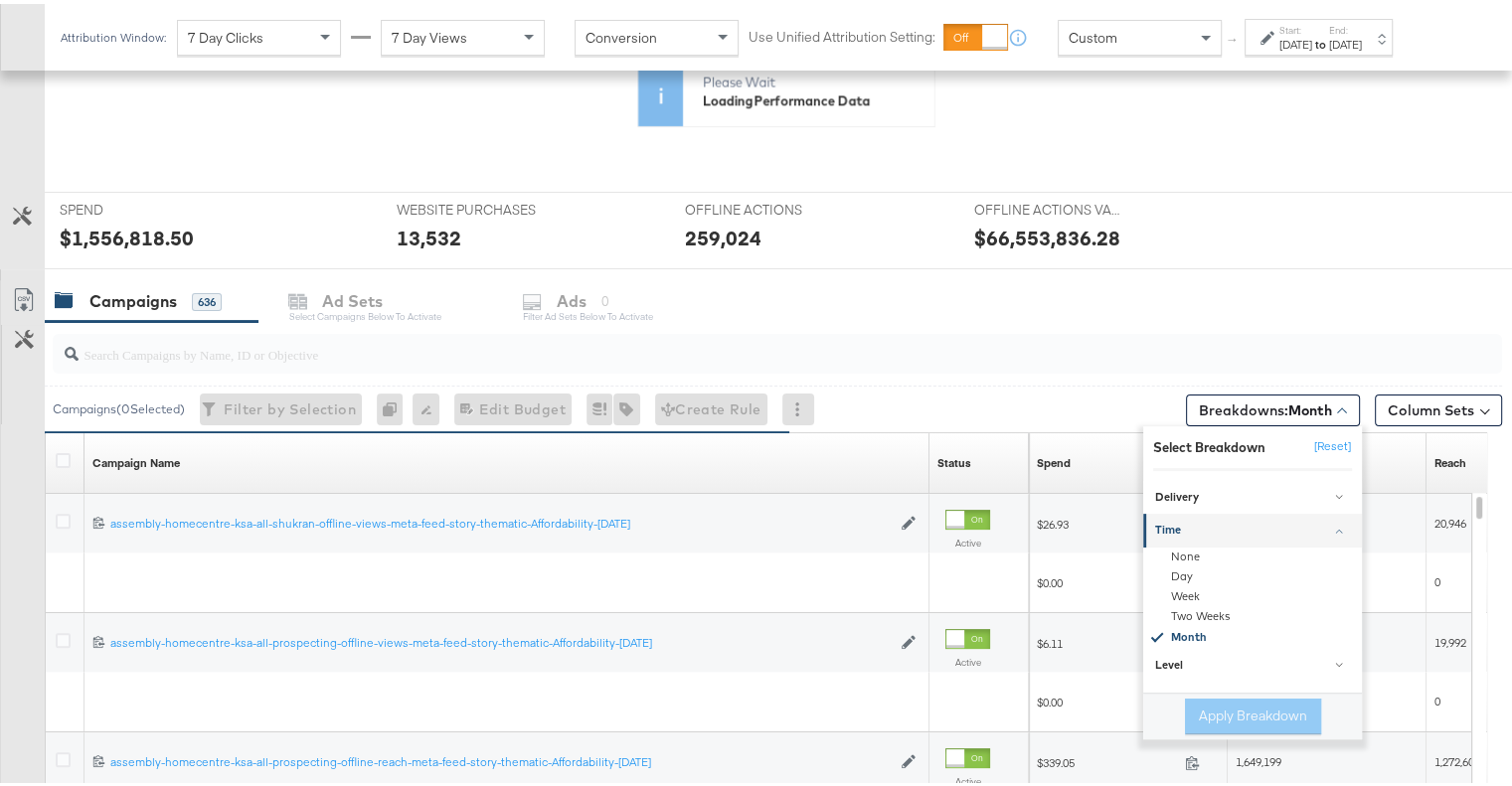 click on "Campaigns 636 Ad Sets Select Campaigns below to activate Ads 0 Filter Ad Sets below to activate" at bounding box center [785, 297] 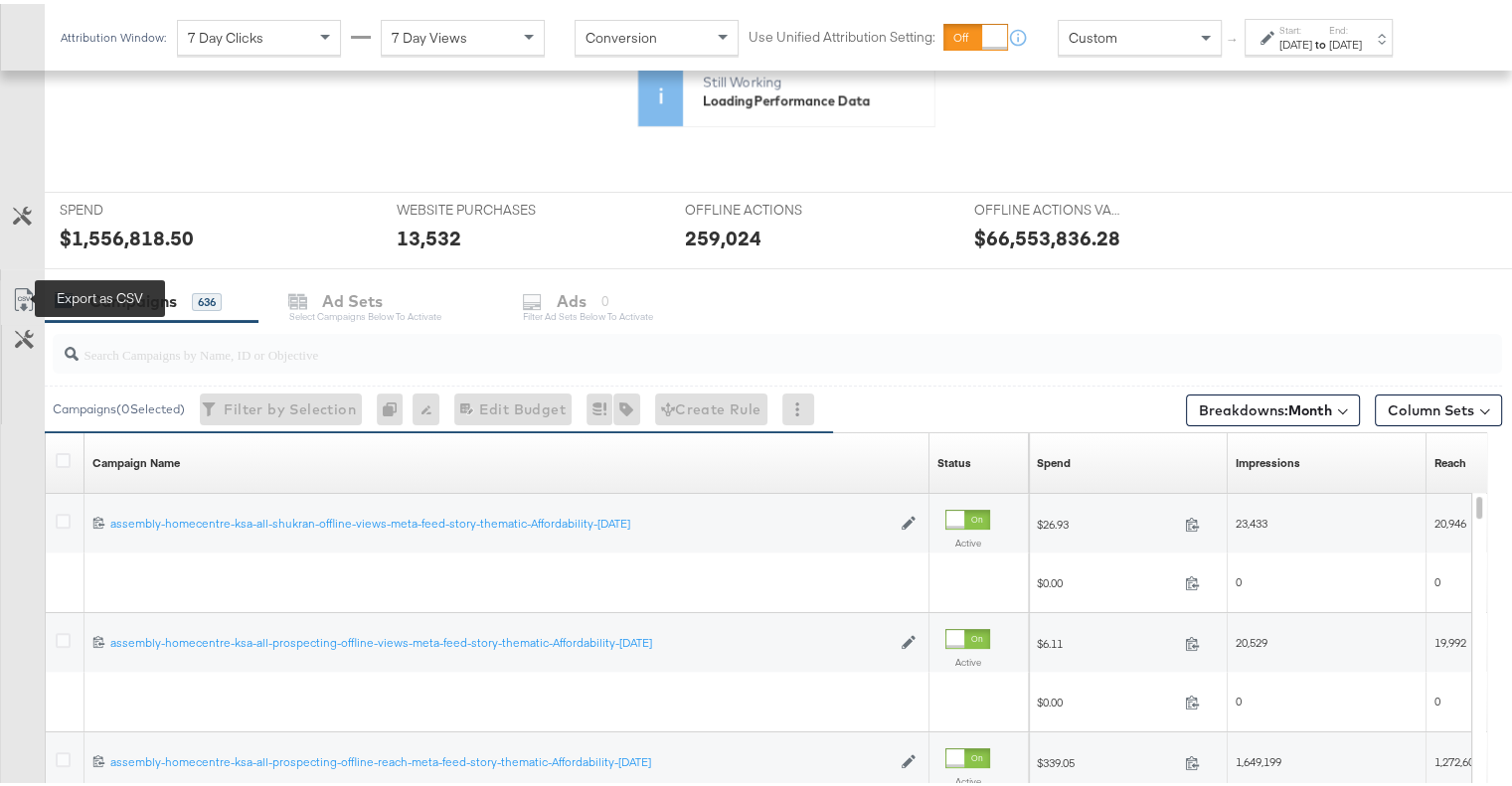 click 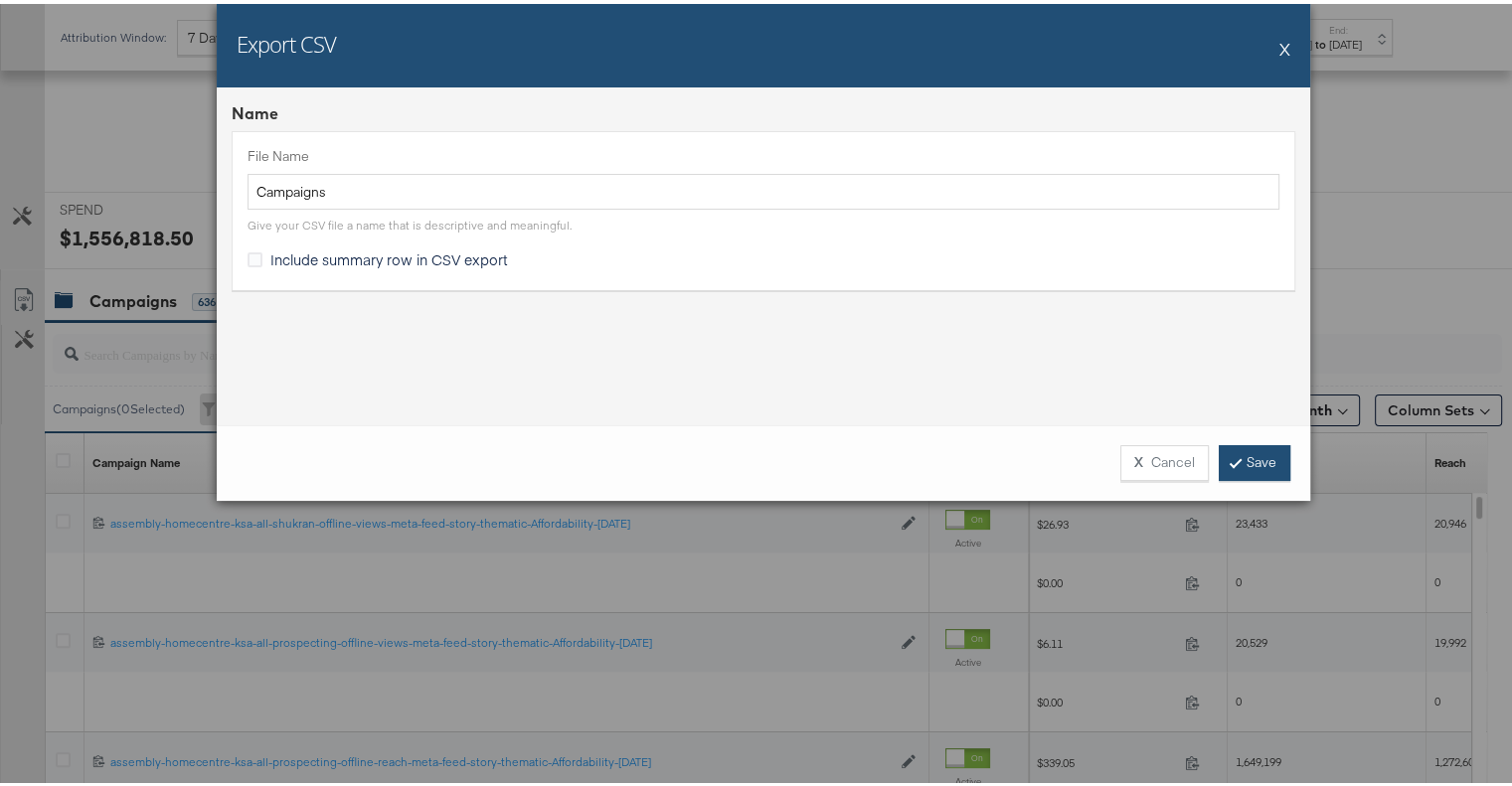 click on "Save" at bounding box center (1255, 459) 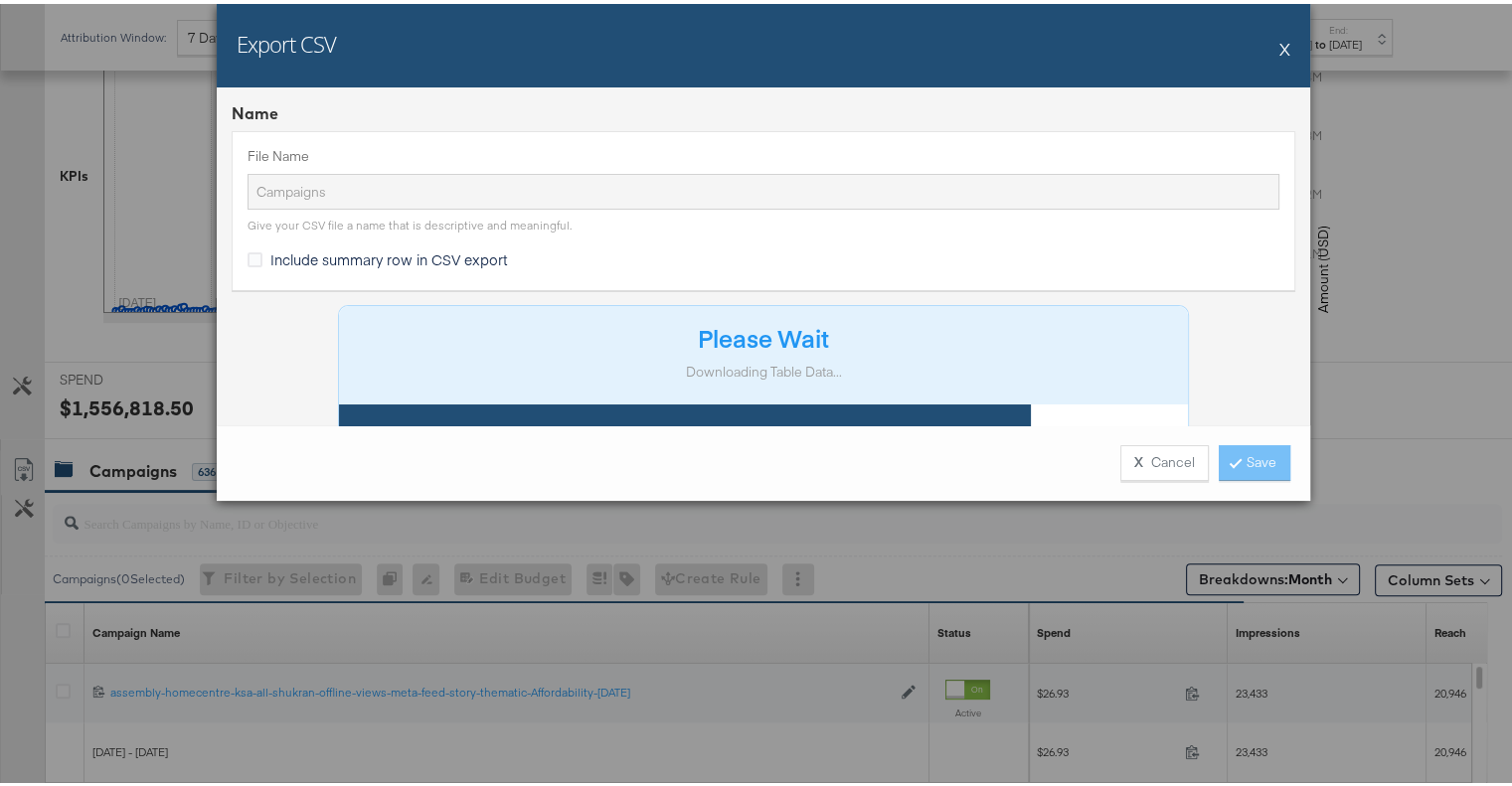 scroll, scrollTop: 635, scrollLeft: 0, axis: vertical 